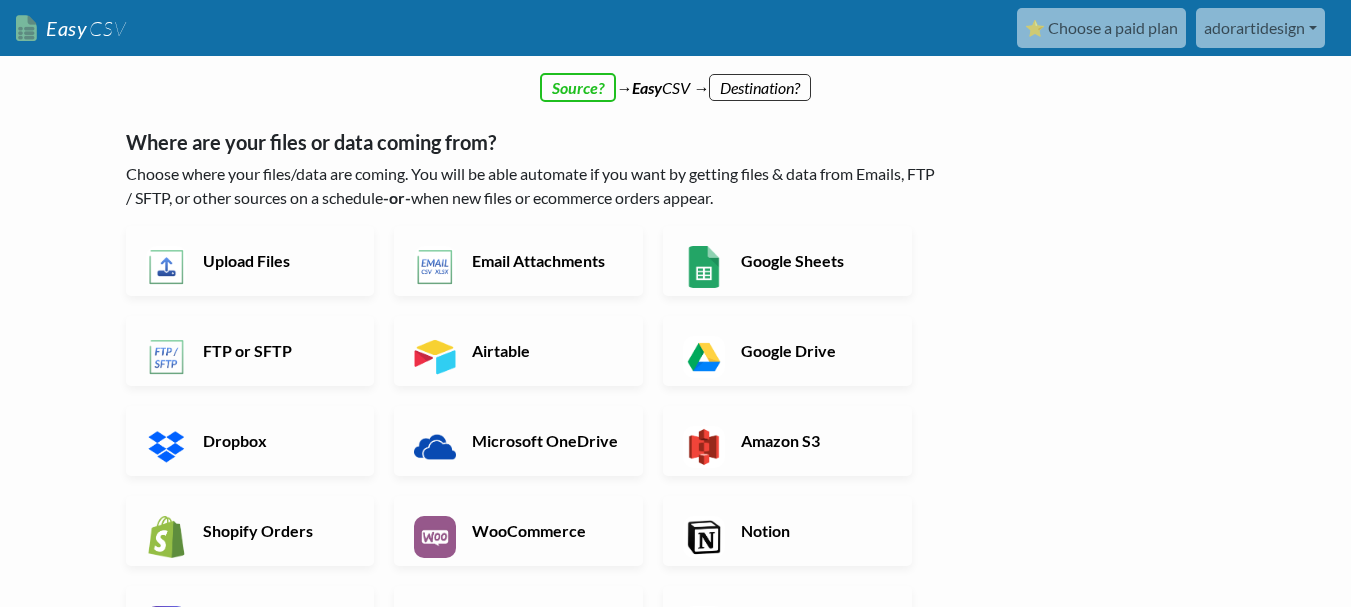 scroll, scrollTop: 0, scrollLeft: 0, axis: both 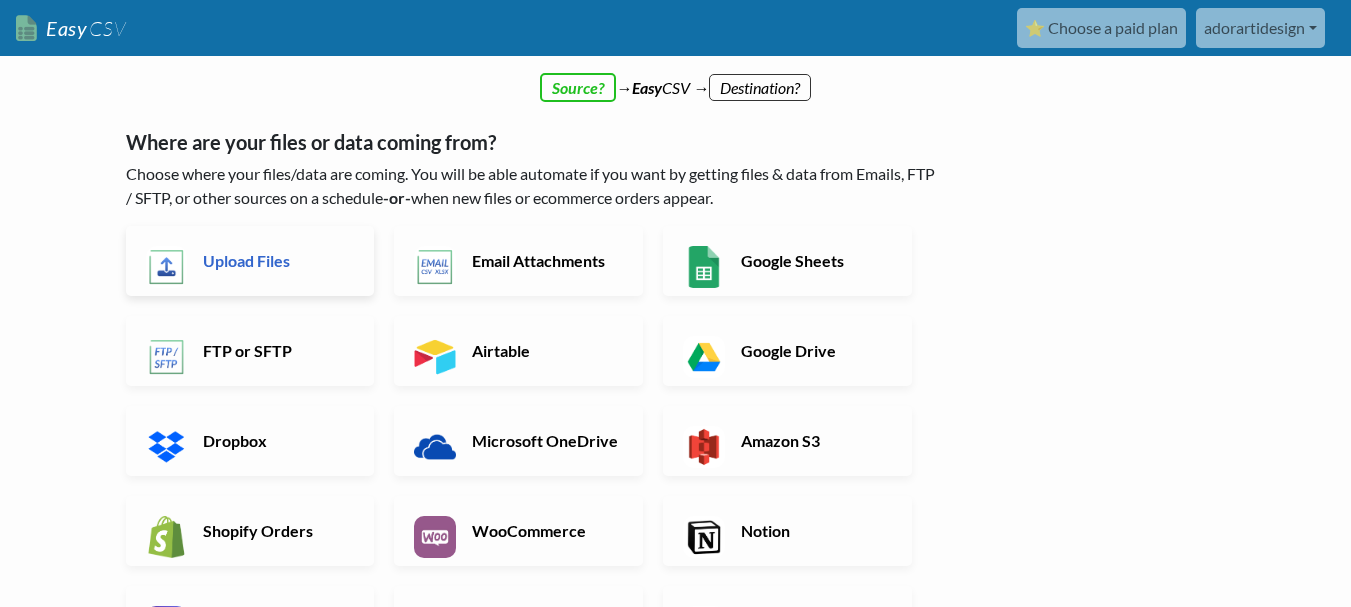 click on "Upload Files" at bounding box center (276, 260) 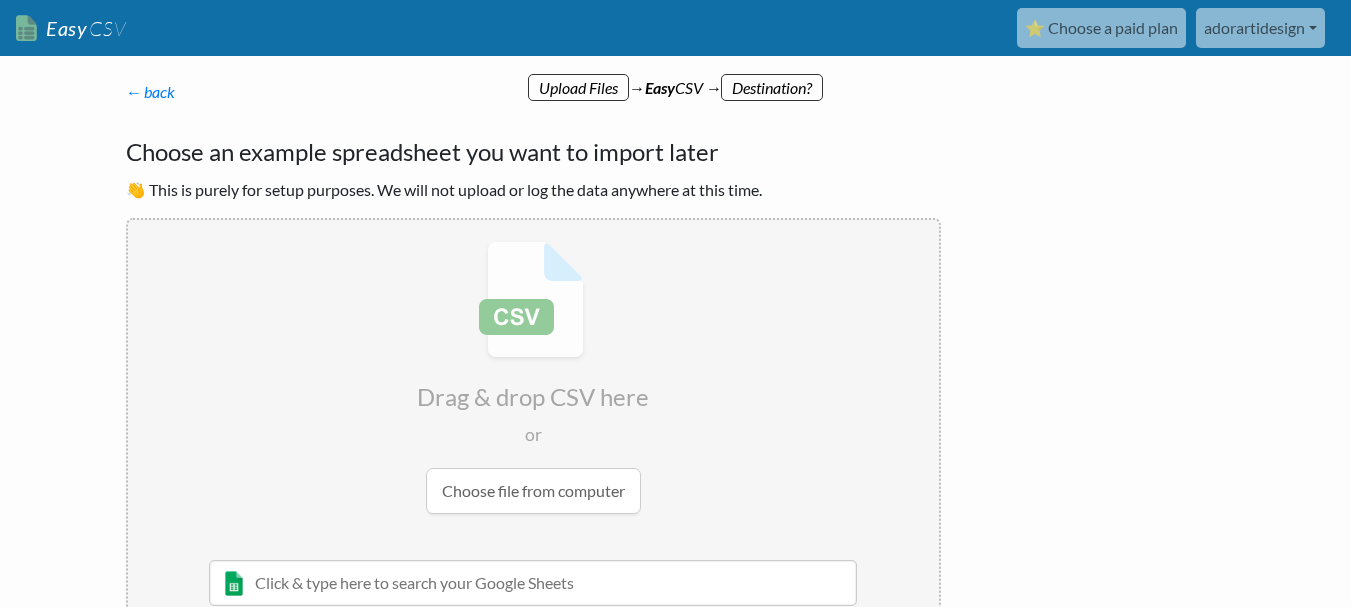 click at bounding box center [533, 377] 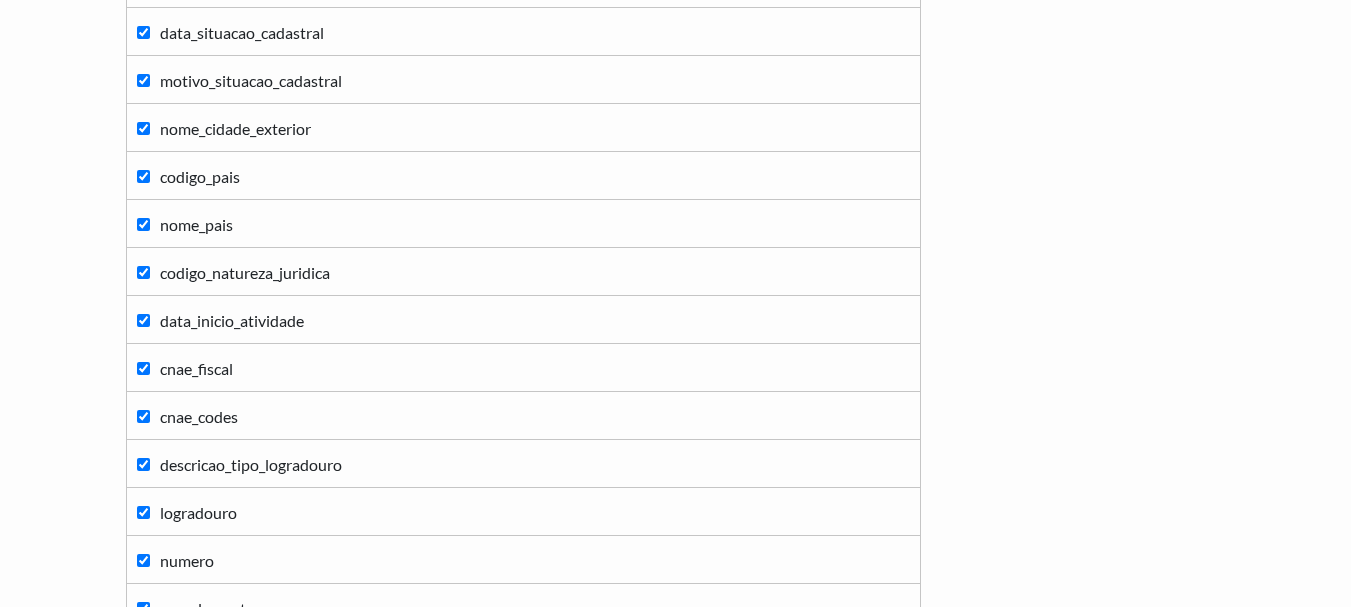 scroll, scrollTop: 633, scrollLeft: 0, axis: vertical 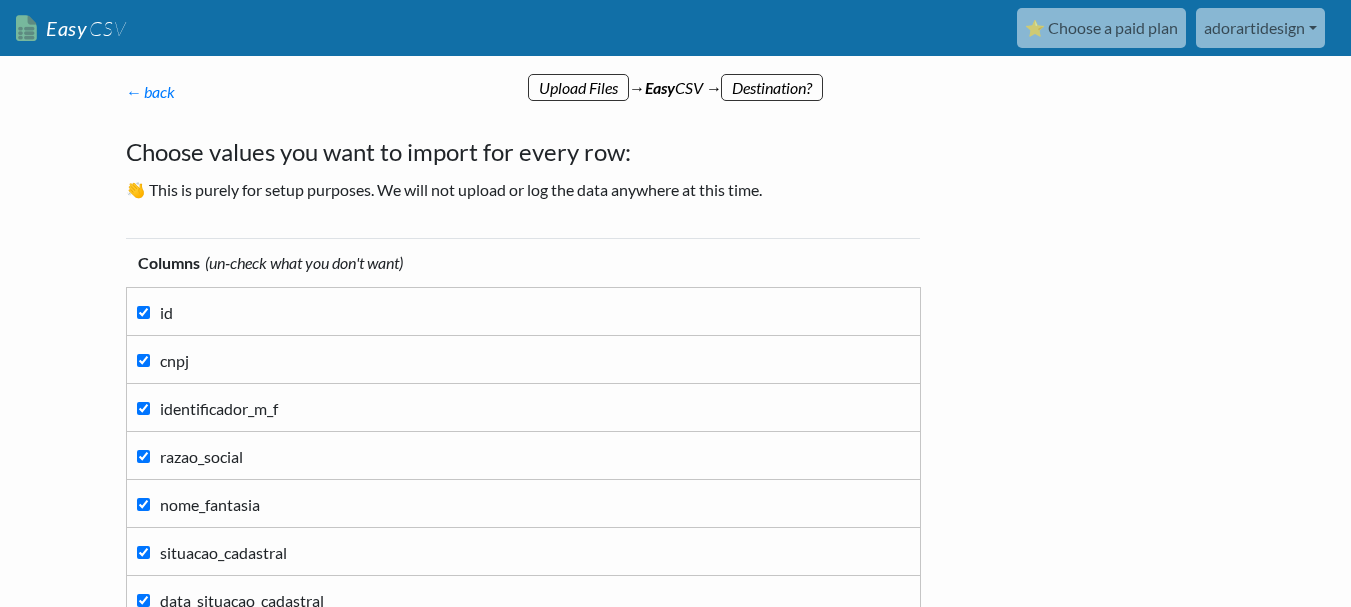 click on "id" at bounding box center [143, 312] 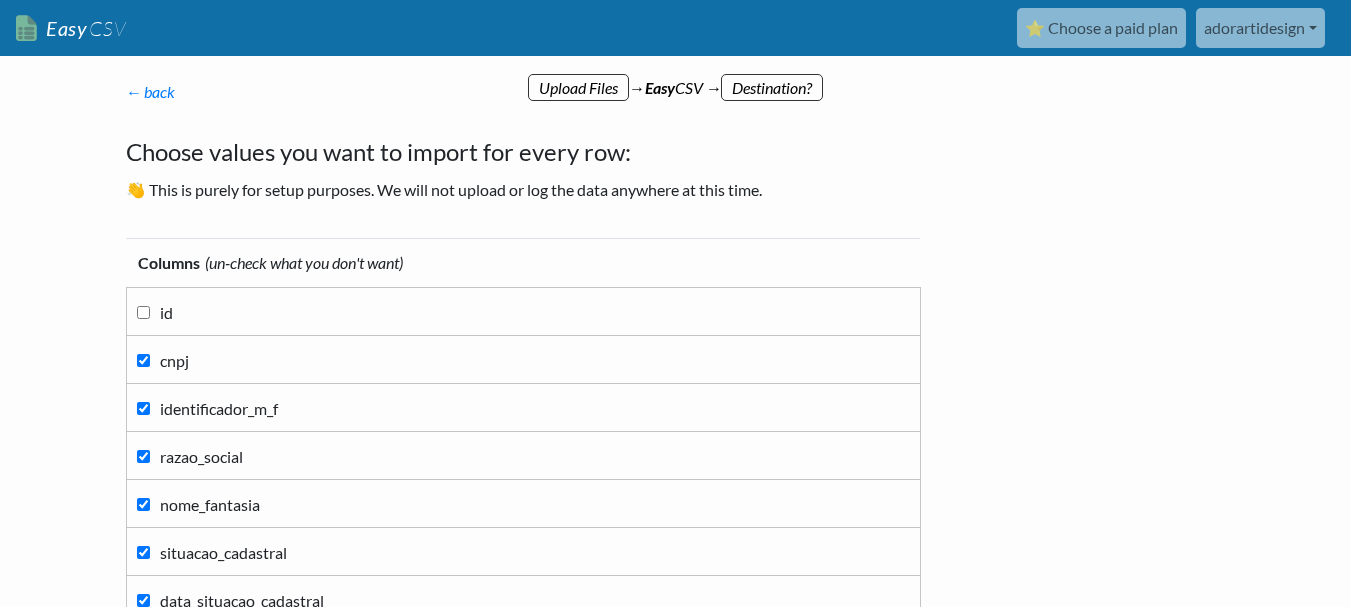 click on "cnpj" at bounding box center (143, 360) 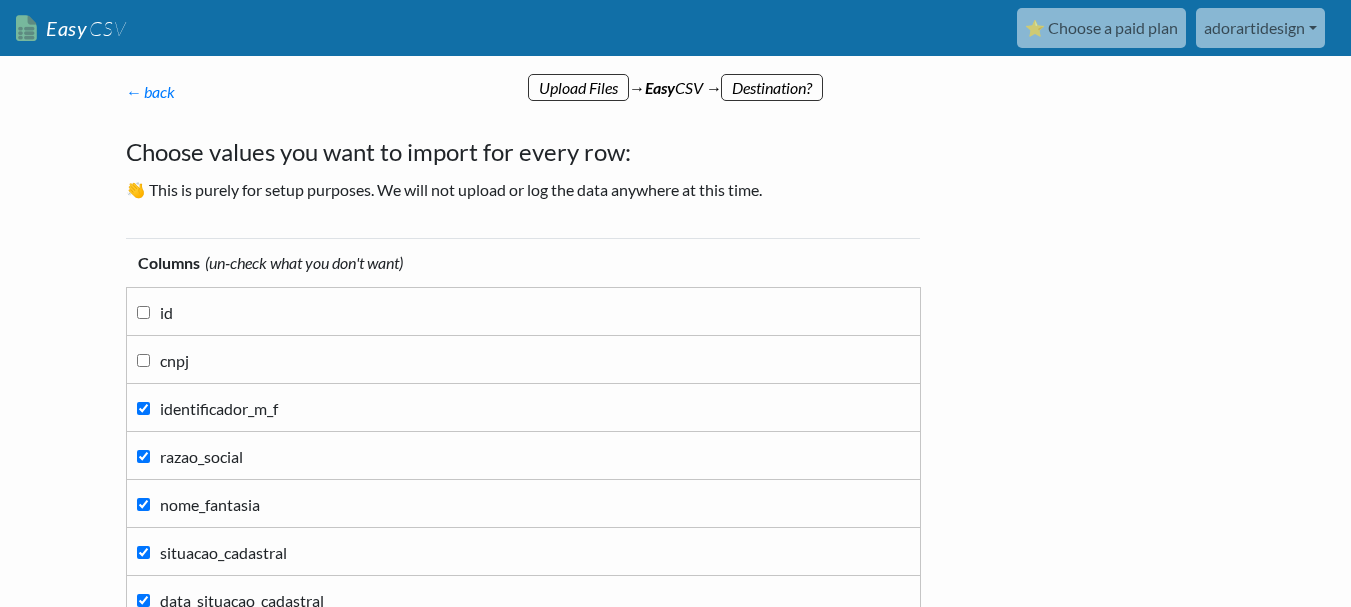 click on "identificador_m_f" at bounding box center [143, 408] 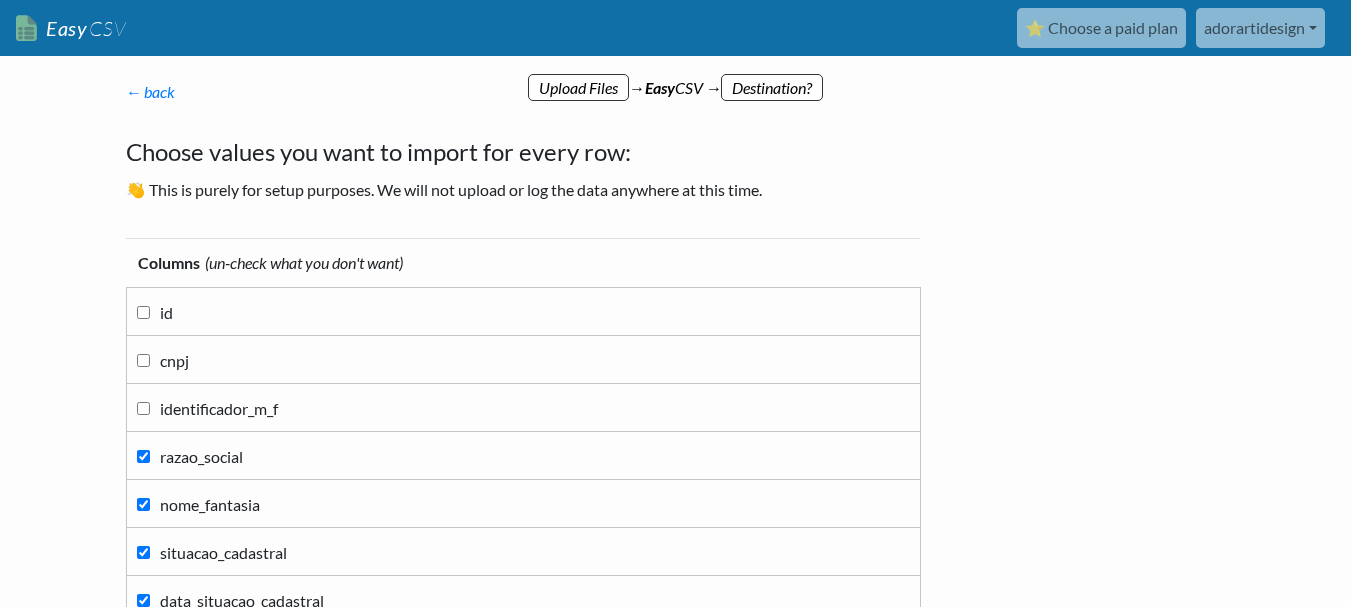 click on "razao_social" at bounding box center [143, 456] 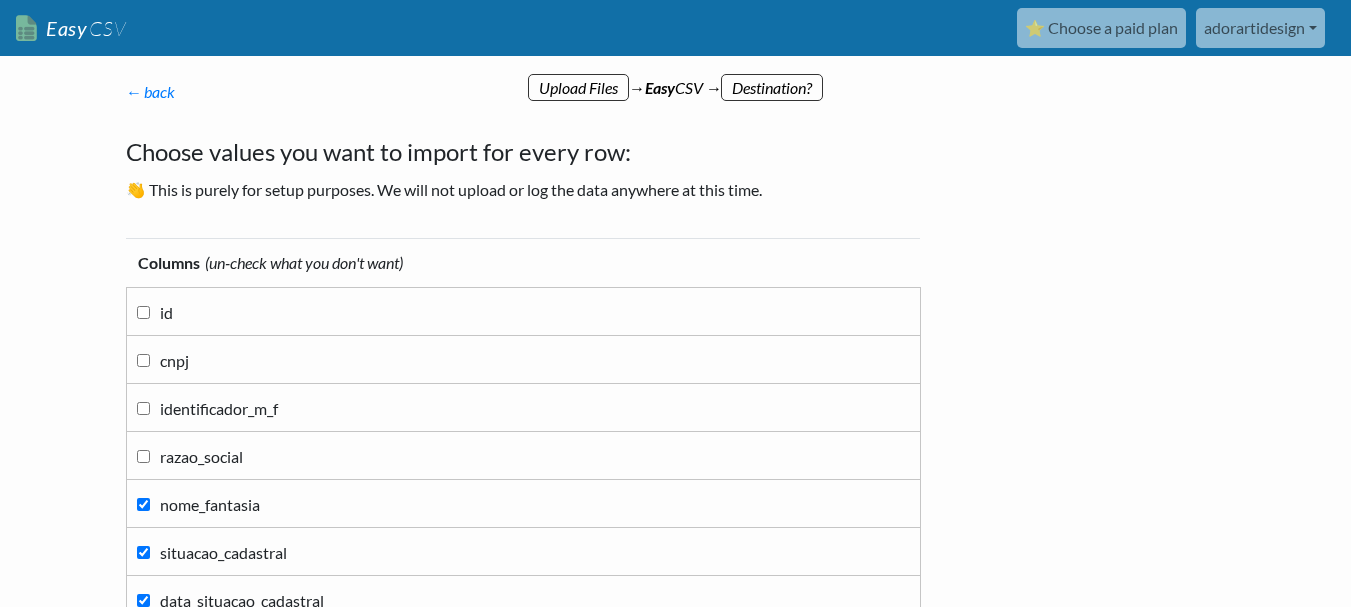 click on "nome_fantasia" at bounding box center [143, 504] 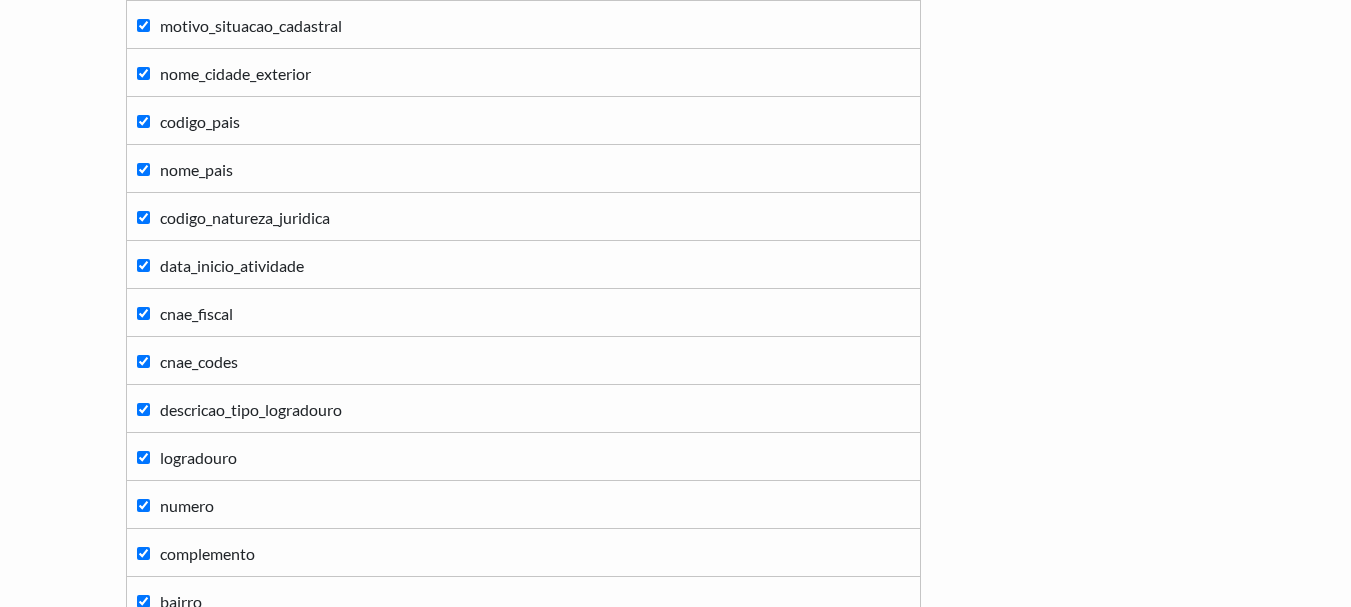 scroll, scrollTop: 628, scrollLeft: 0, axis: vertical 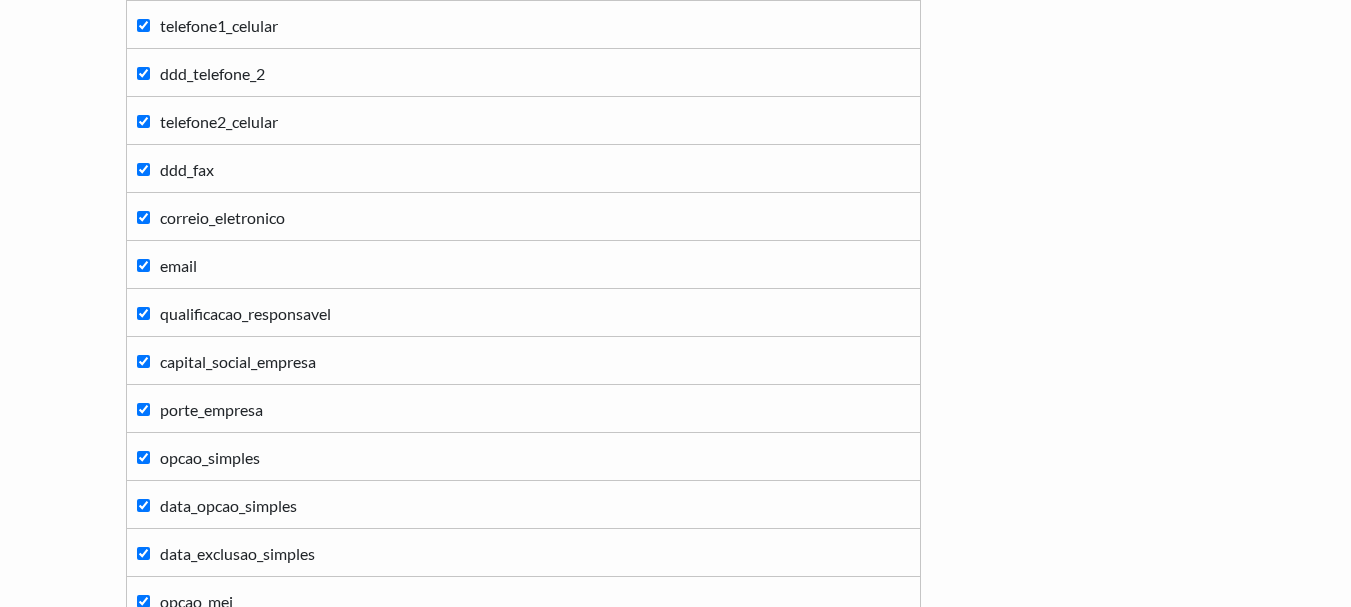 click on "ddd_fax" at bounding box center [143, 169] 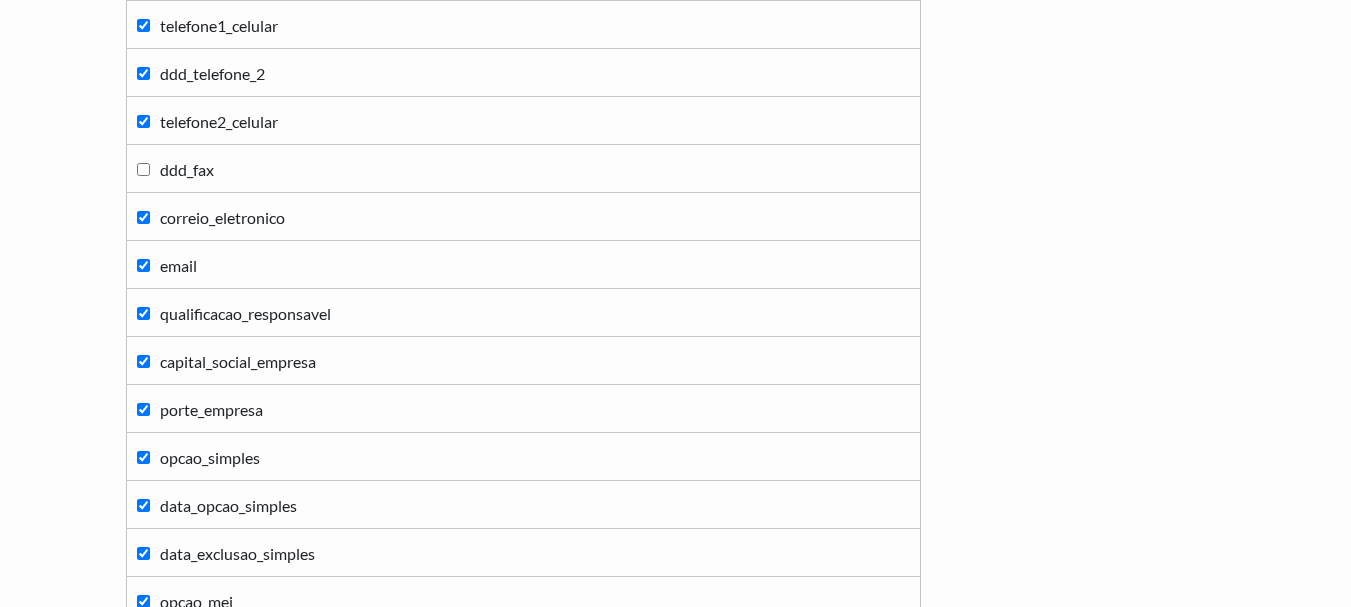click on "ddd_telefone_2" at bounding box center [523, 72] 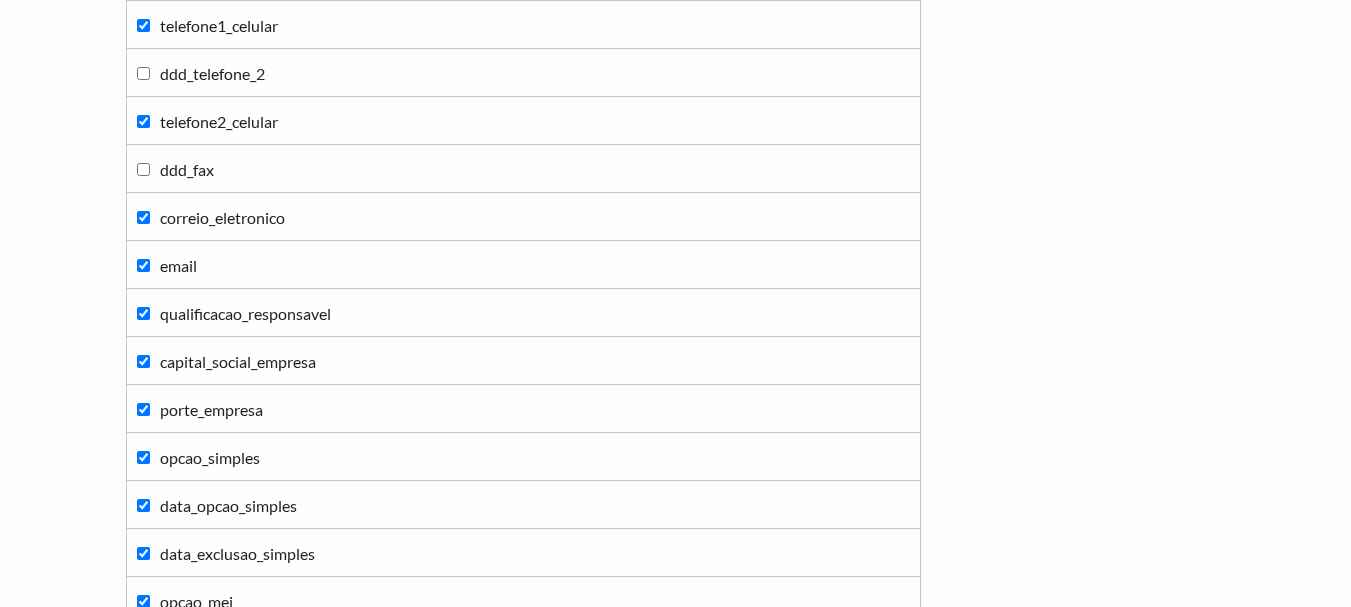 click on "ddd_telefone_2" at bounding box center (523, 72) 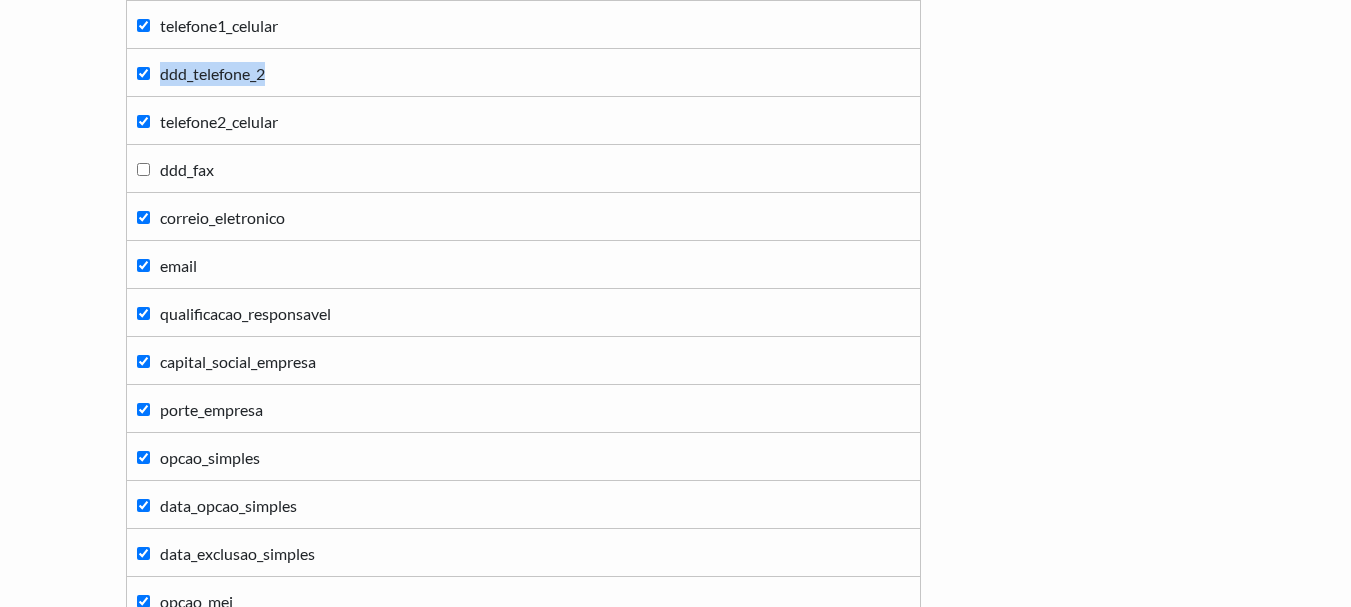 click on "ddd_telefone_2" at bounding box center [143, 73] 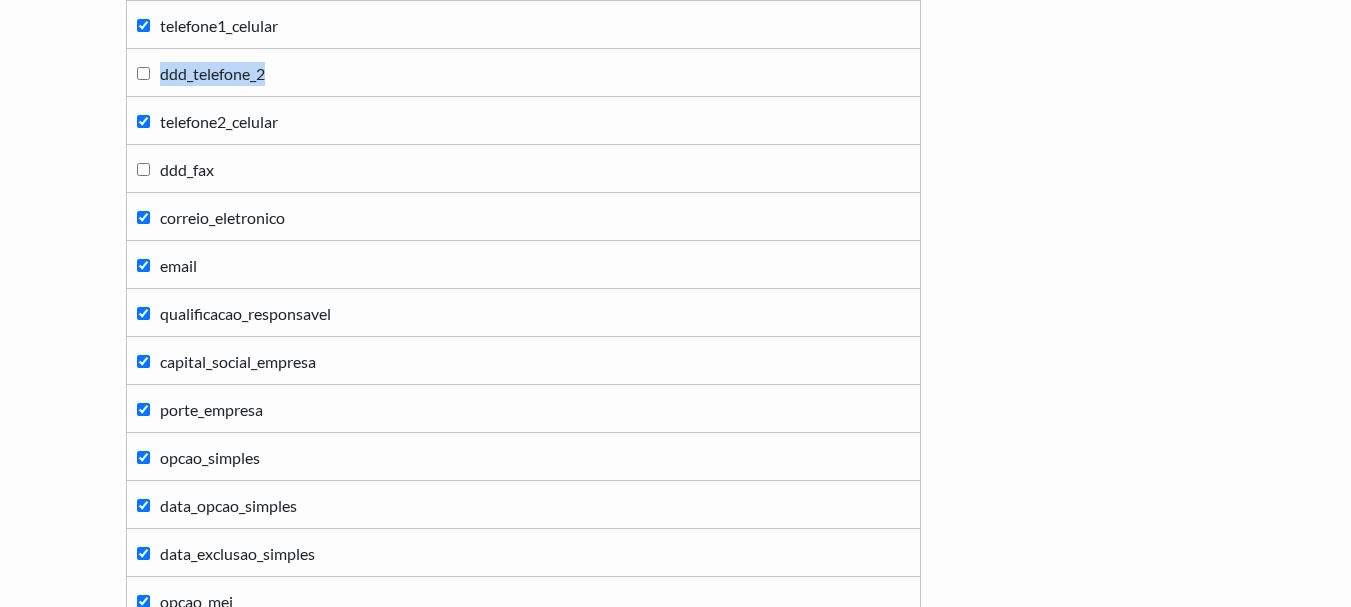 click on "telefone2_celular" at bounding box center [143, 121] 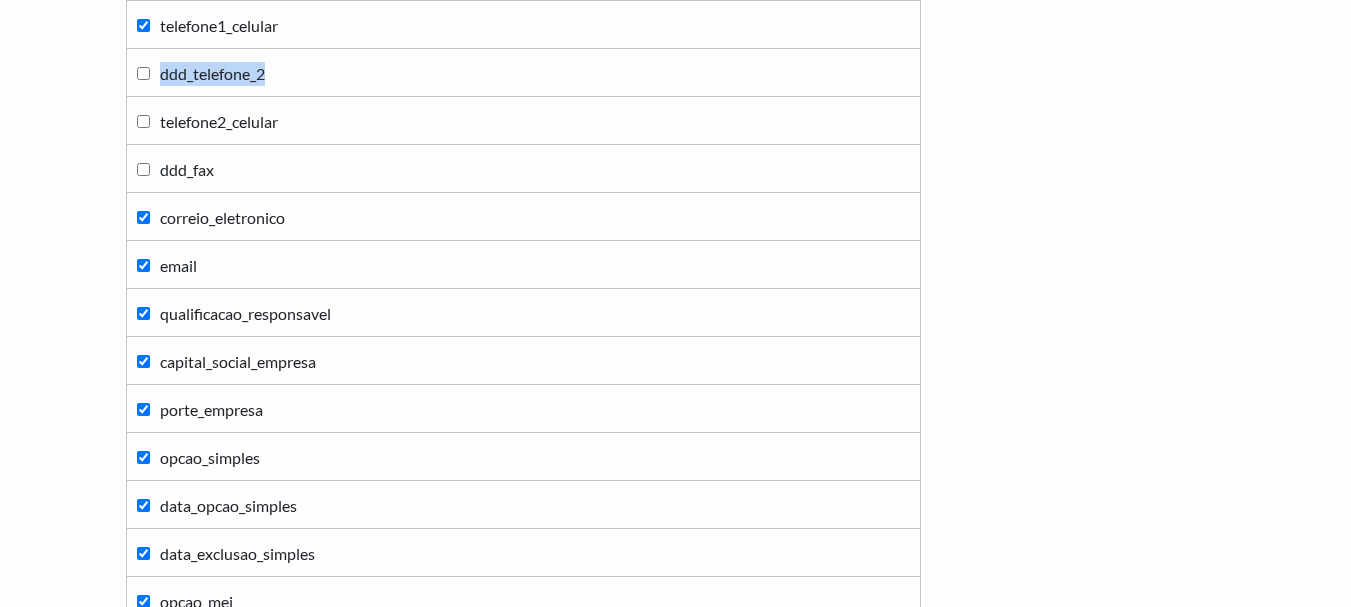 click on "telefone1_celular" at bounding box center (143, 25) 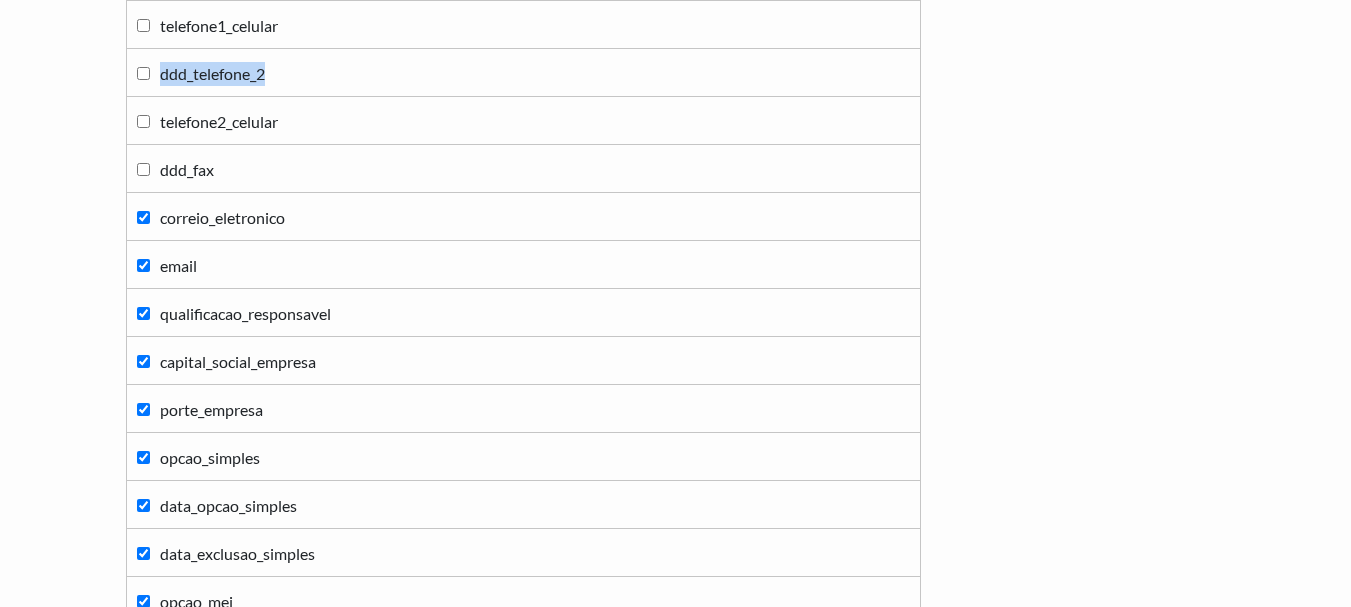 scroll, scrollTop: 0, scrollLeft: 0, axis: both 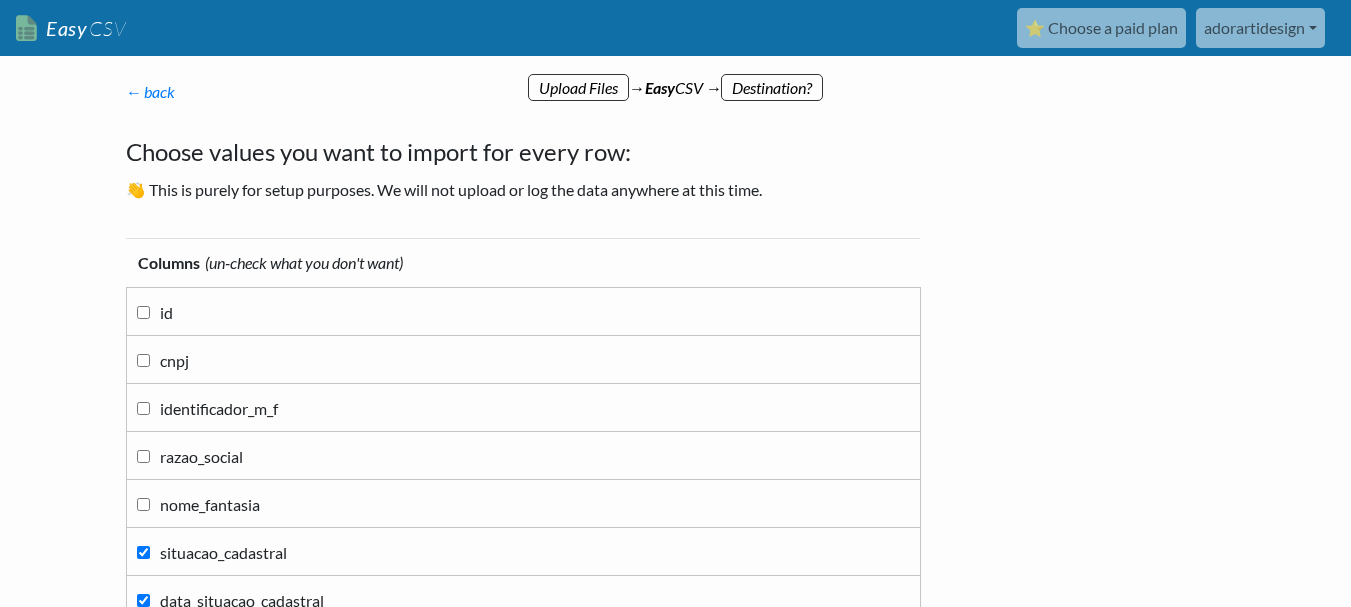 click on "situacao_cadastral" at bounding box center (143, 552) 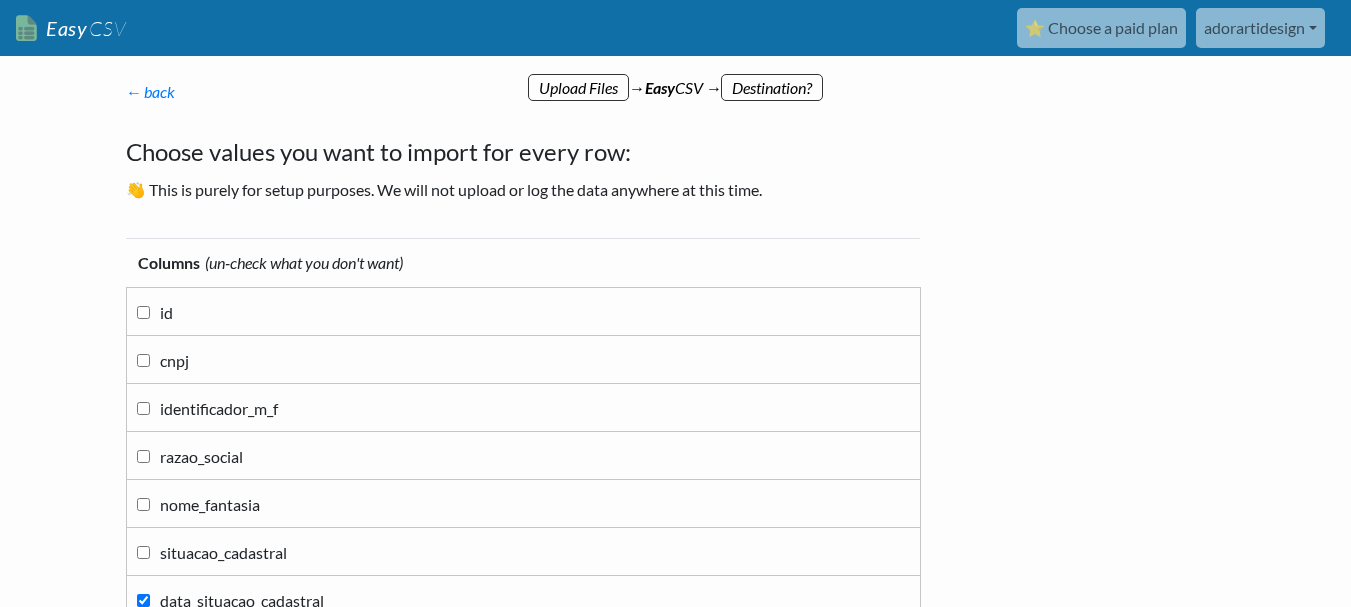 click on "data_situacao_cadastral" at bounding box center (143, 600) 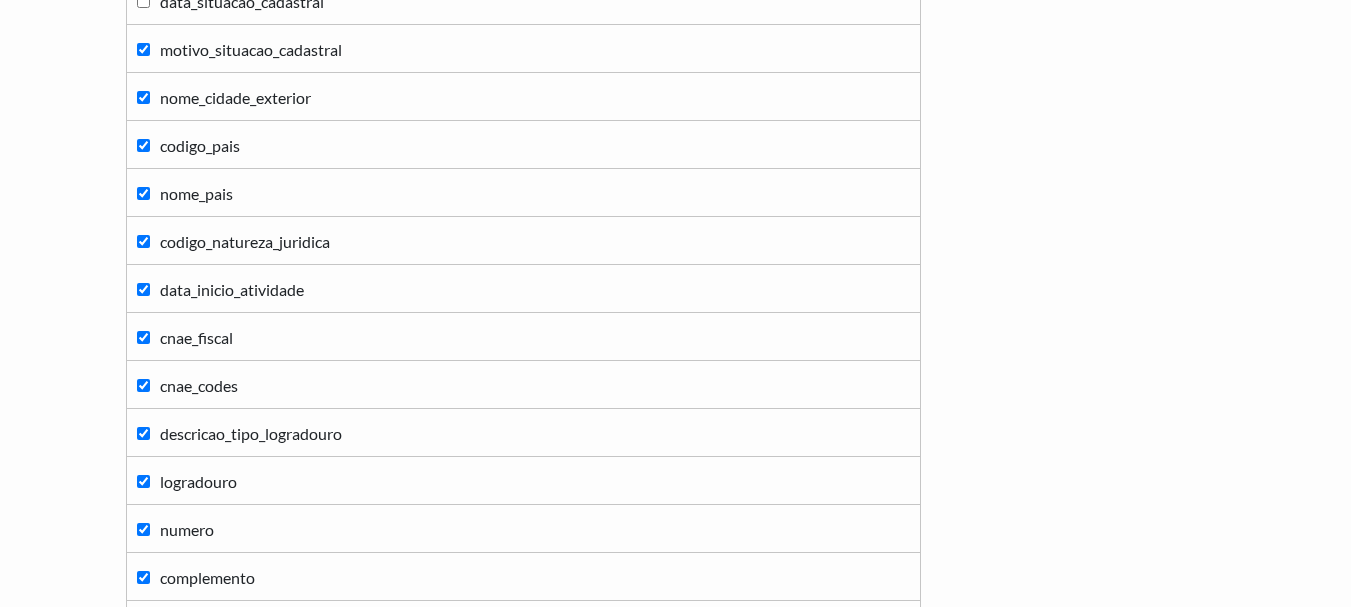 scroll, scrollTop: 600, scrollLeft: 0, axis: vertical 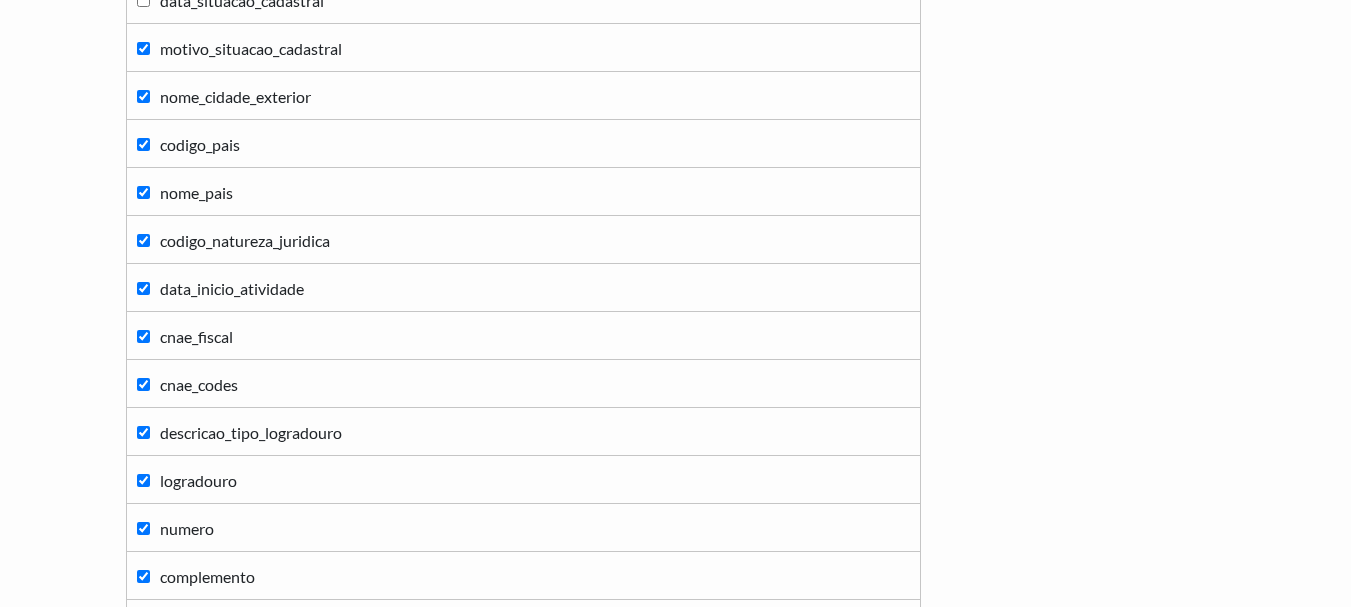 click on "motivo_situacao_cadastral" at bounding box center (143, 48) 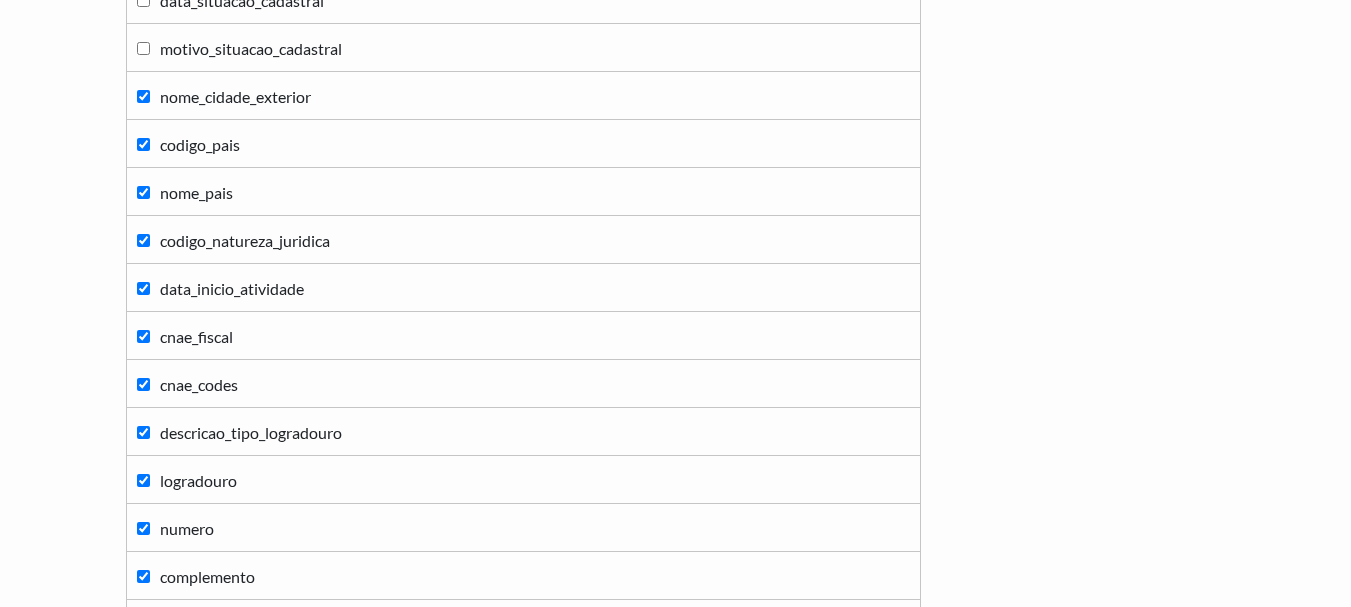 click on "nome_cidade_exterior" at bounding box center [143, 96] 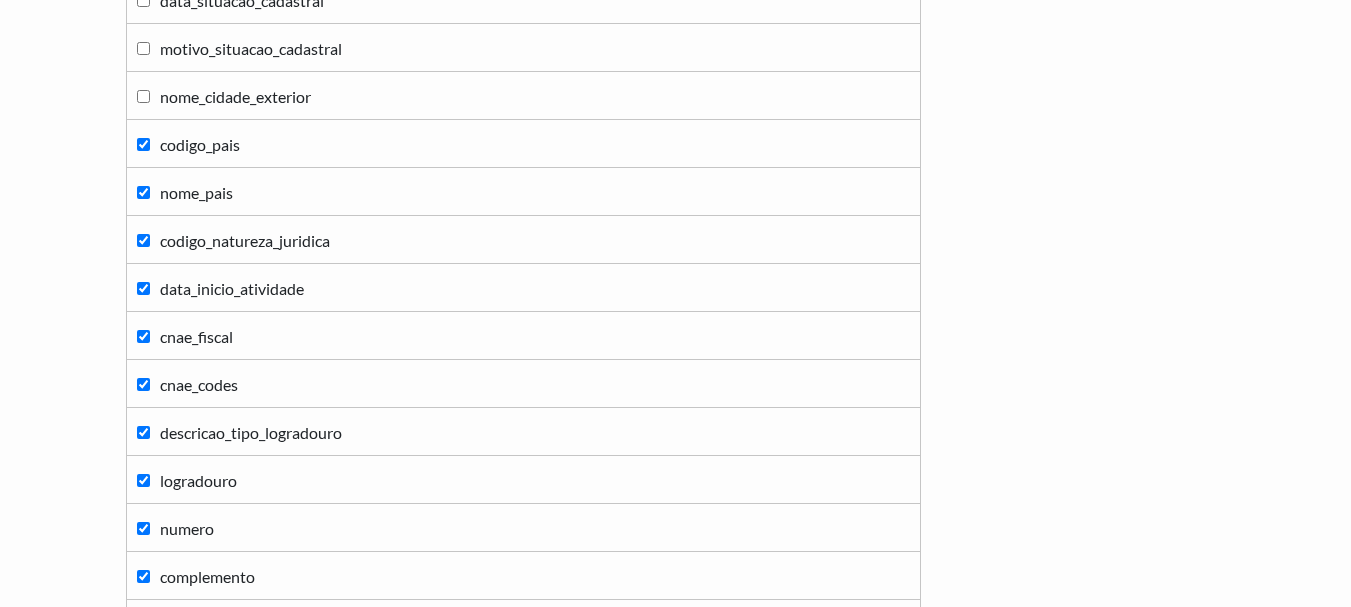 click on "codigo_pais" at bounding box center [143, 144] 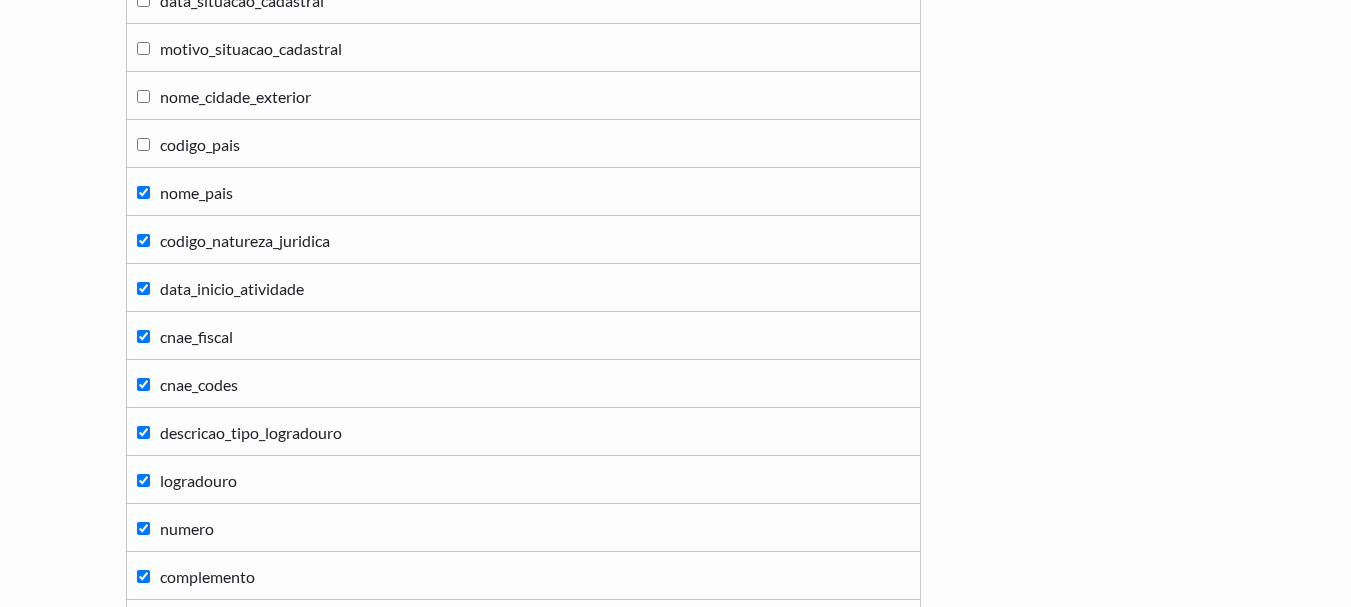 click on "nome_pais" at bounding box center (143, 192) 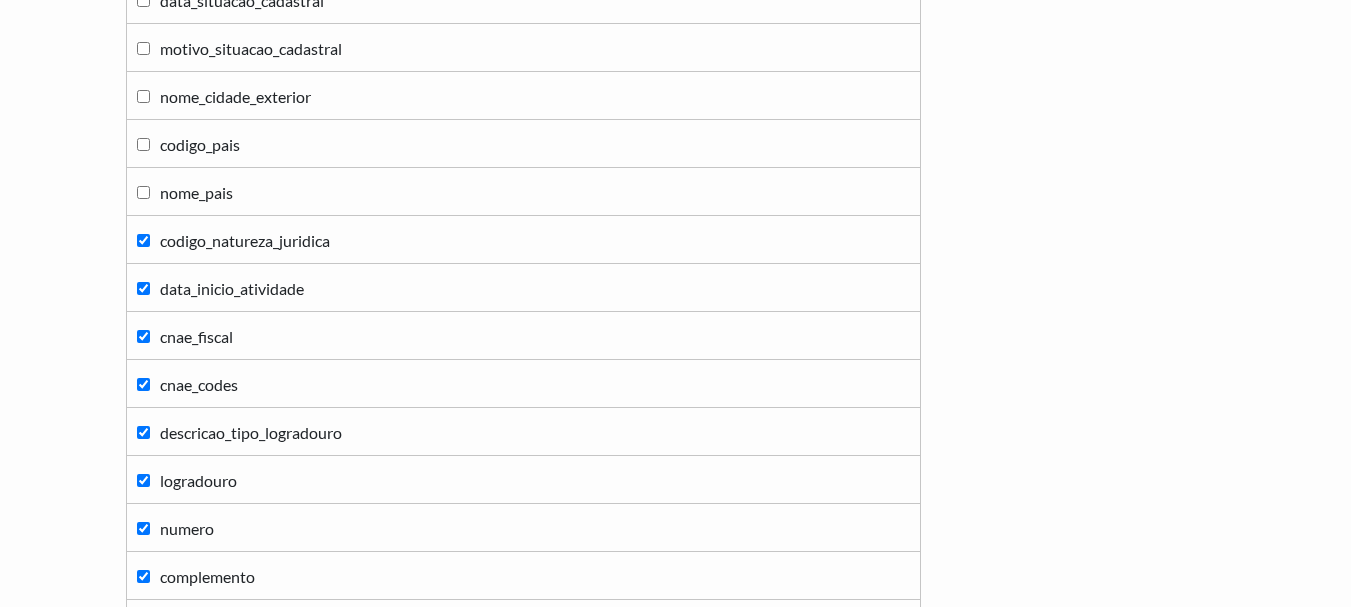 click on "codigo_natureza_juridica" at bounding box center [143, 240] 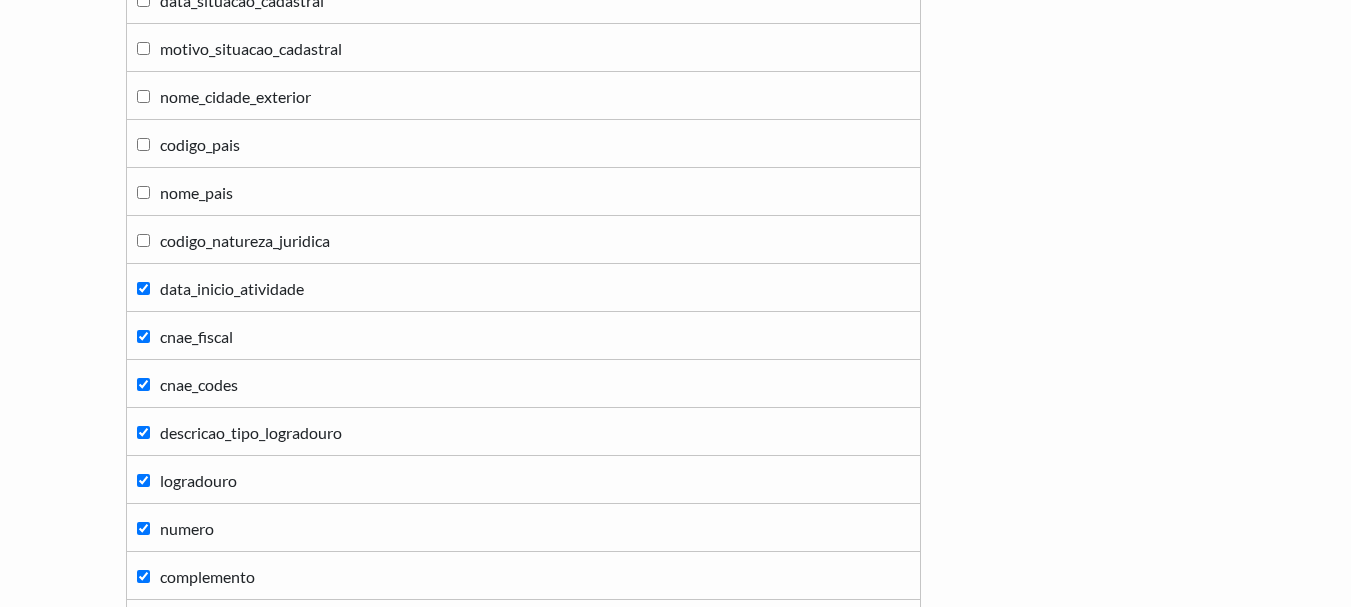 click on "data_inicio_atividade" at bounding box center (143, 288) 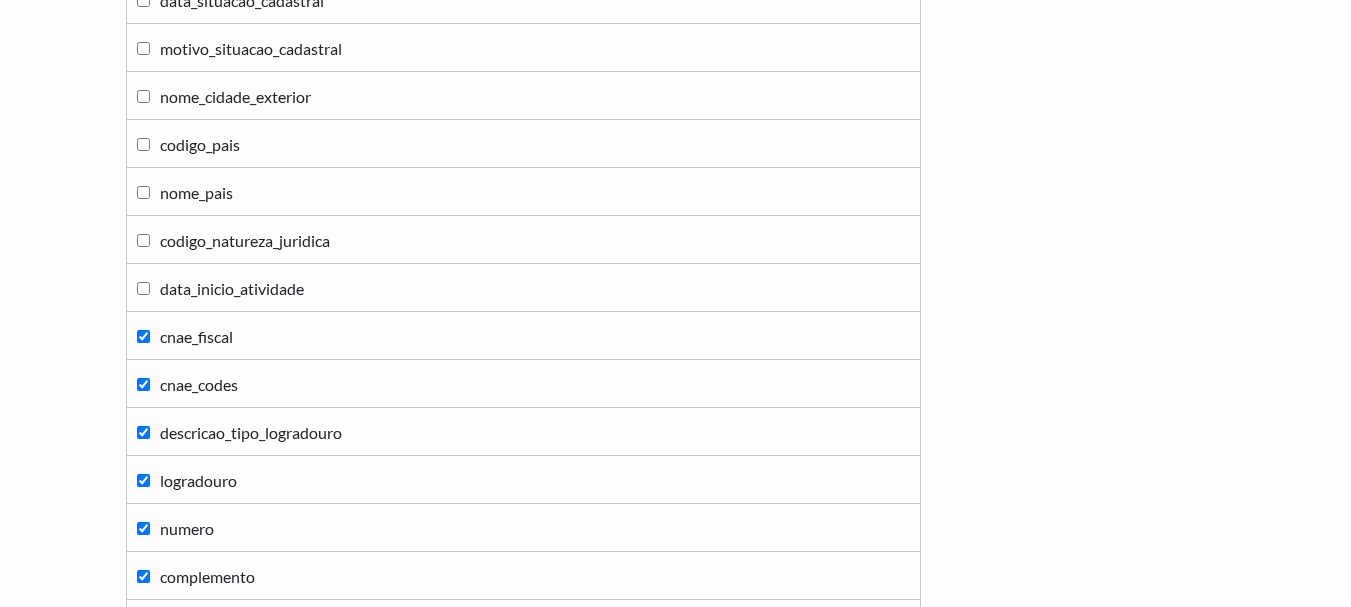 click on "cnae_fiscal" at bounding box center (143, 336) 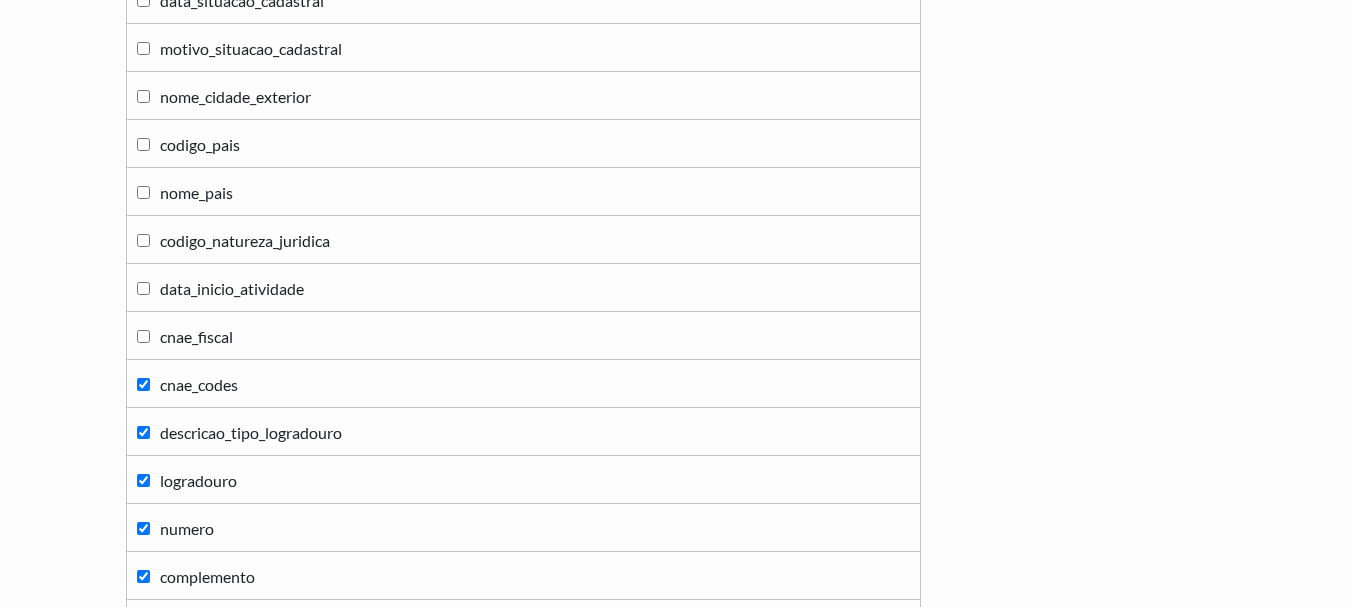 click on "cnae_codes" at bounding box center (143, 384) 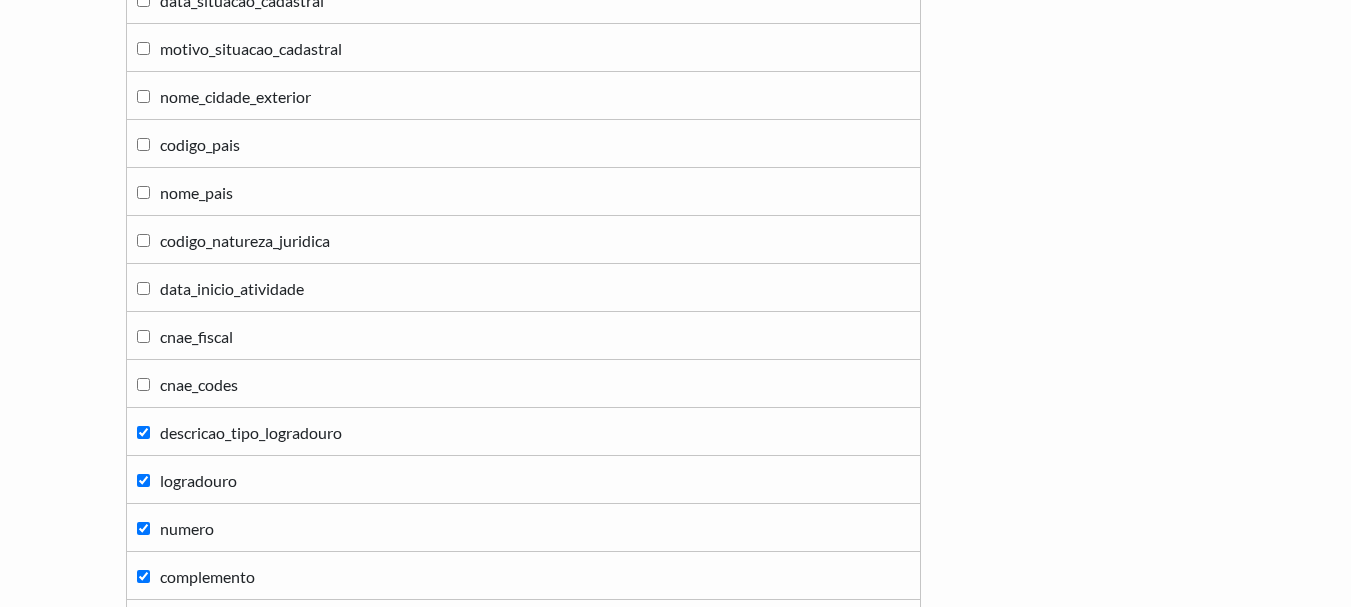 click on "descricao_tipo_logradouro" at bounding box center (143, 432) 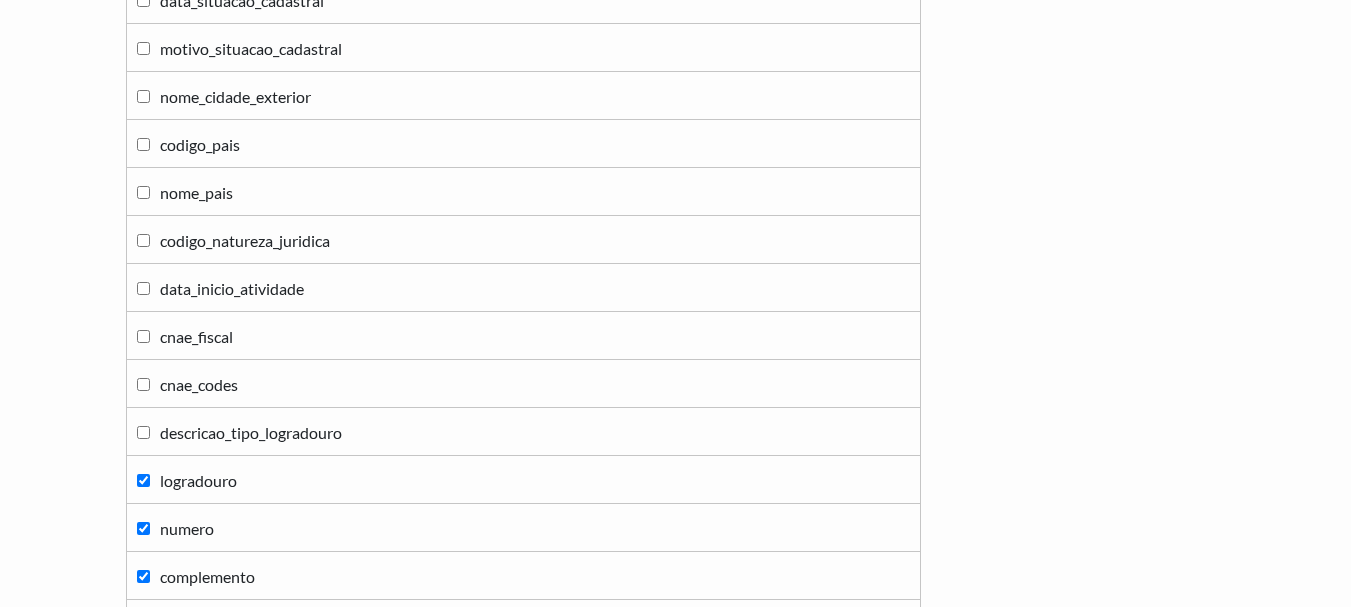 click on "logradouro" at bounding box center [143, 480] 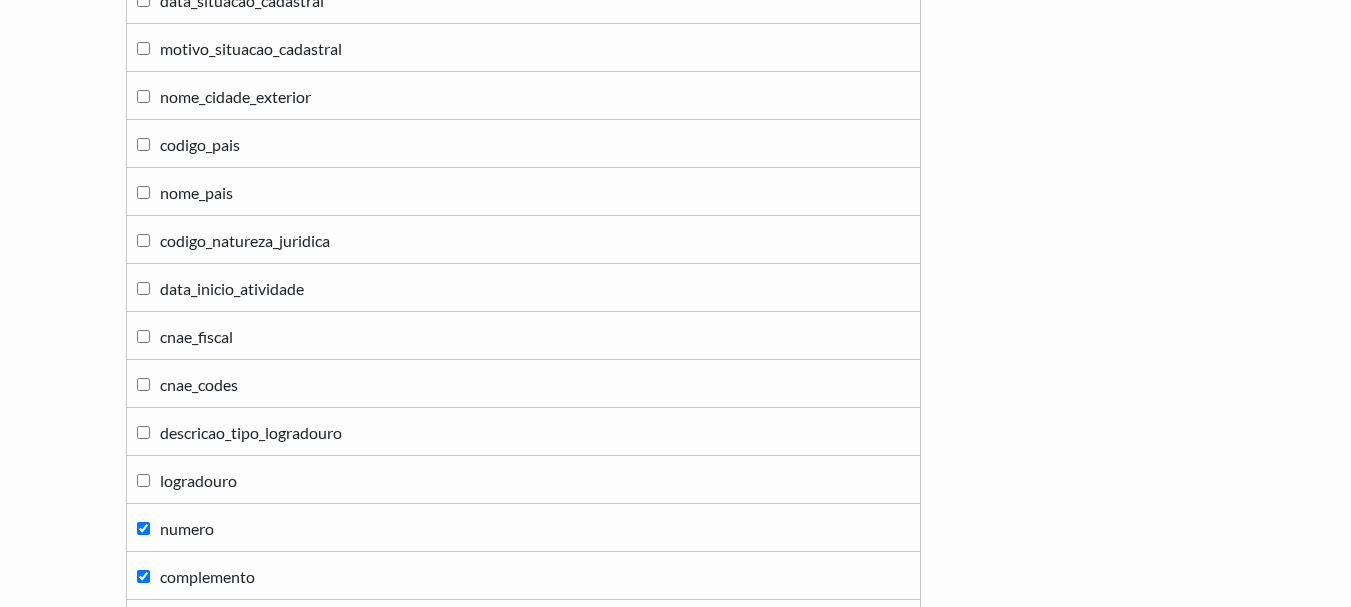 click on "numero" at bounding box center (143, 528) 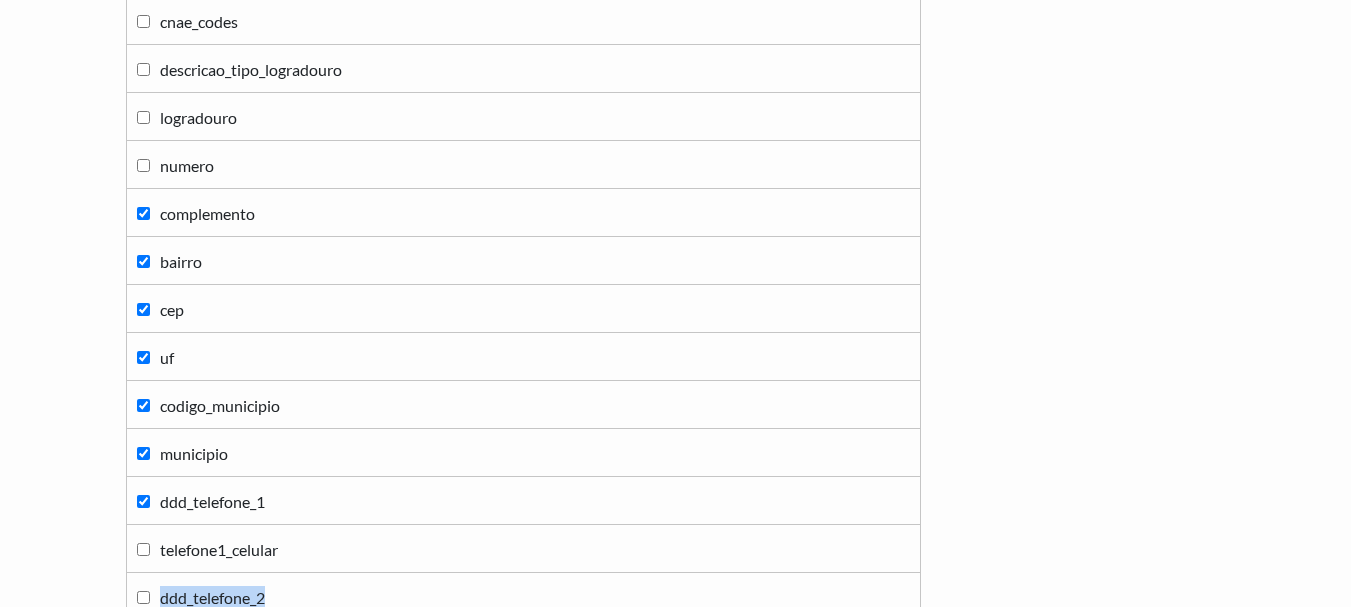 scroll, scrollTop: 1040, scrollLeft: 0, axis: vertical 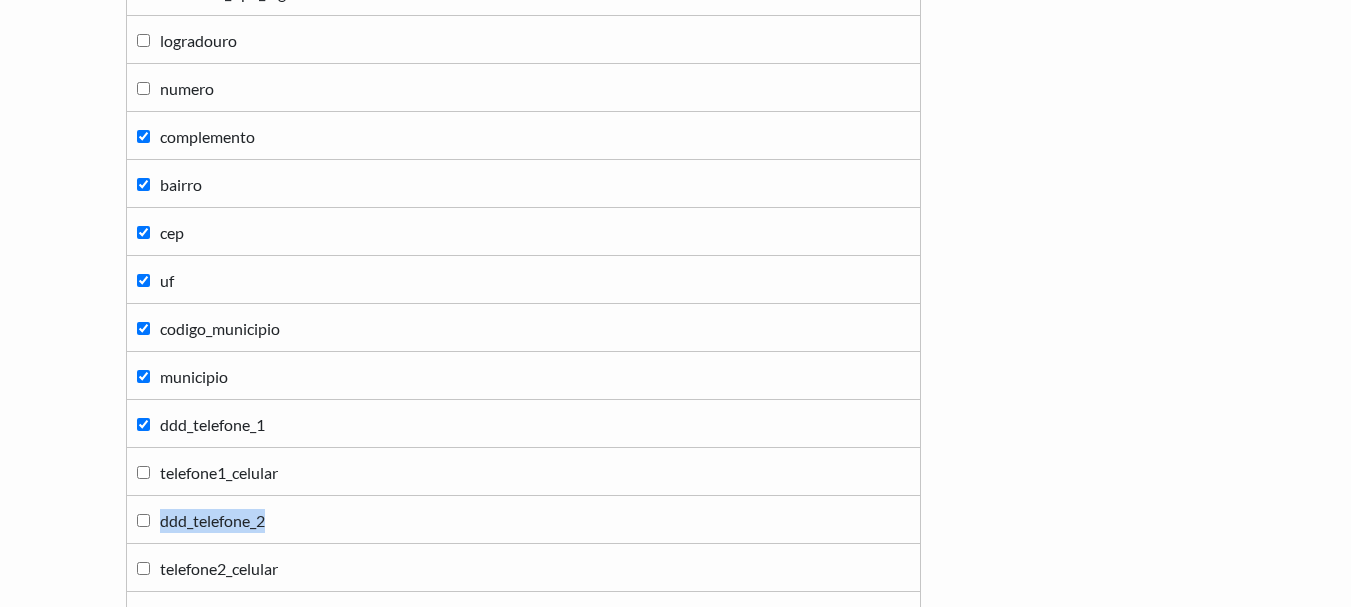 click on "complemento" at bounding box center (143, 136) 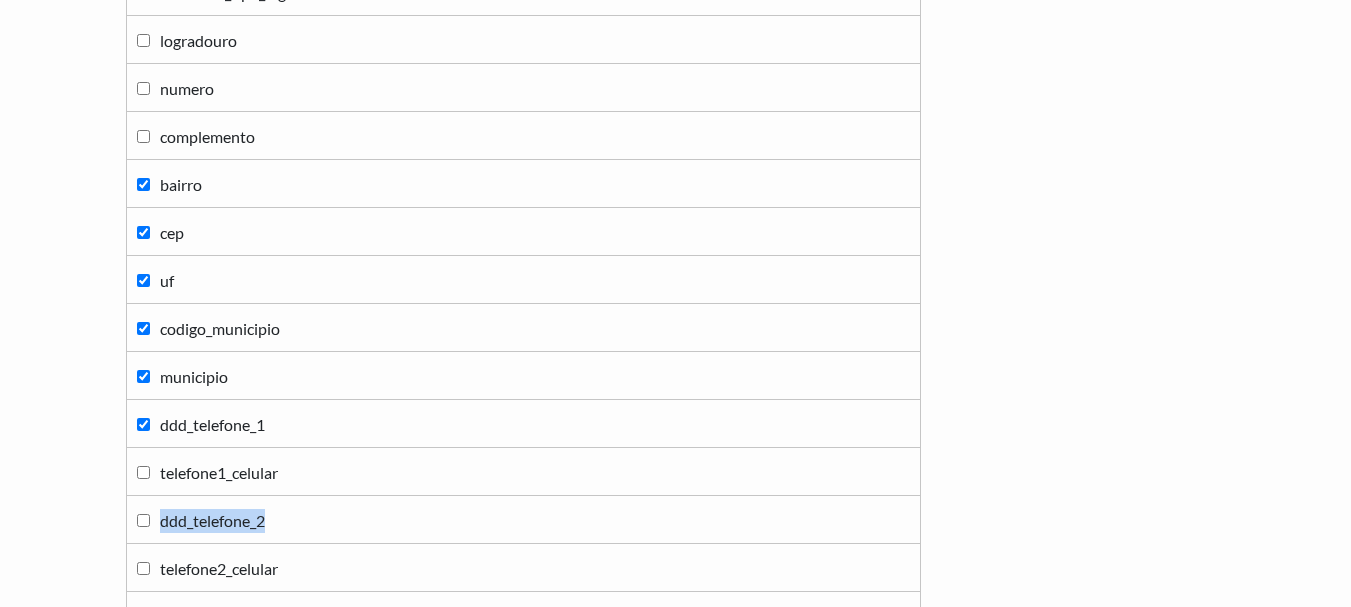 click on "bairro" at bounding box center [143, 184] 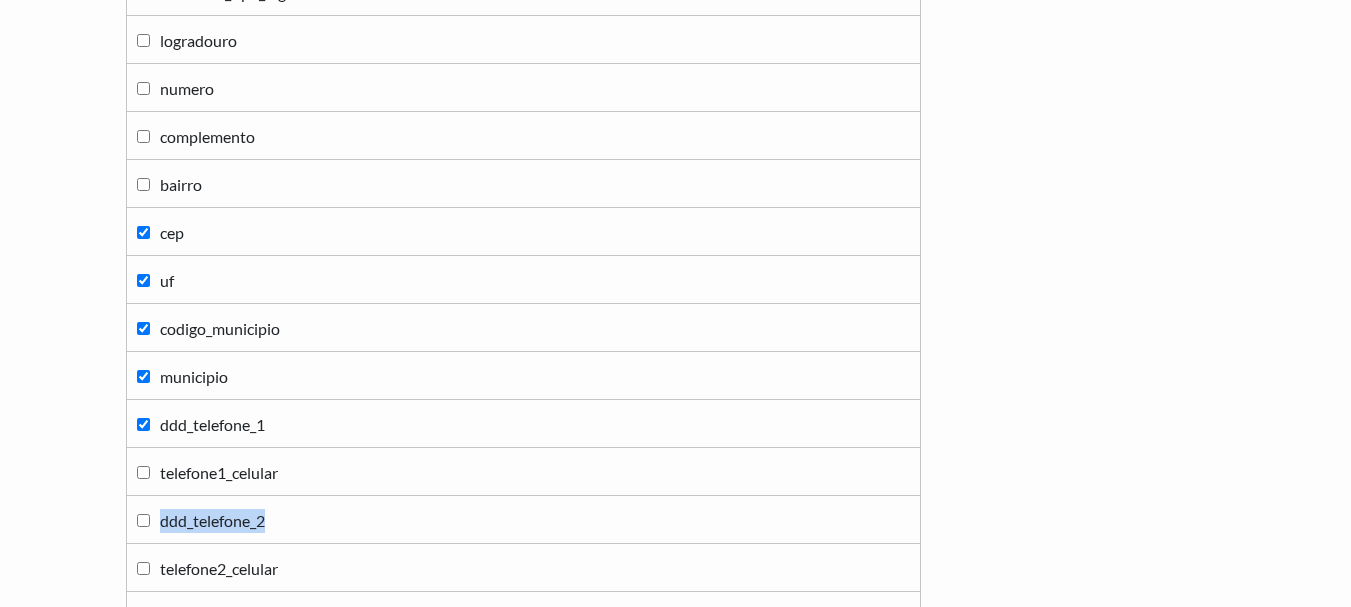 click on "cep" at bounding box center [143, 232] 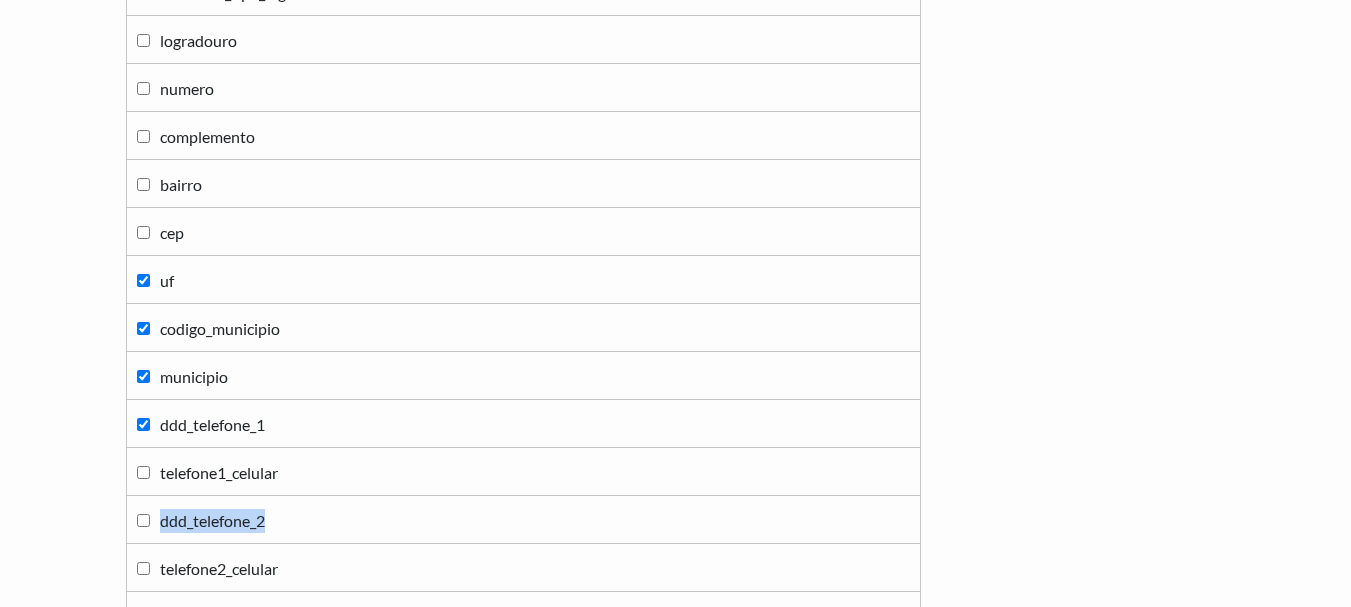 click on "uf" at bounding box center (143, 280) 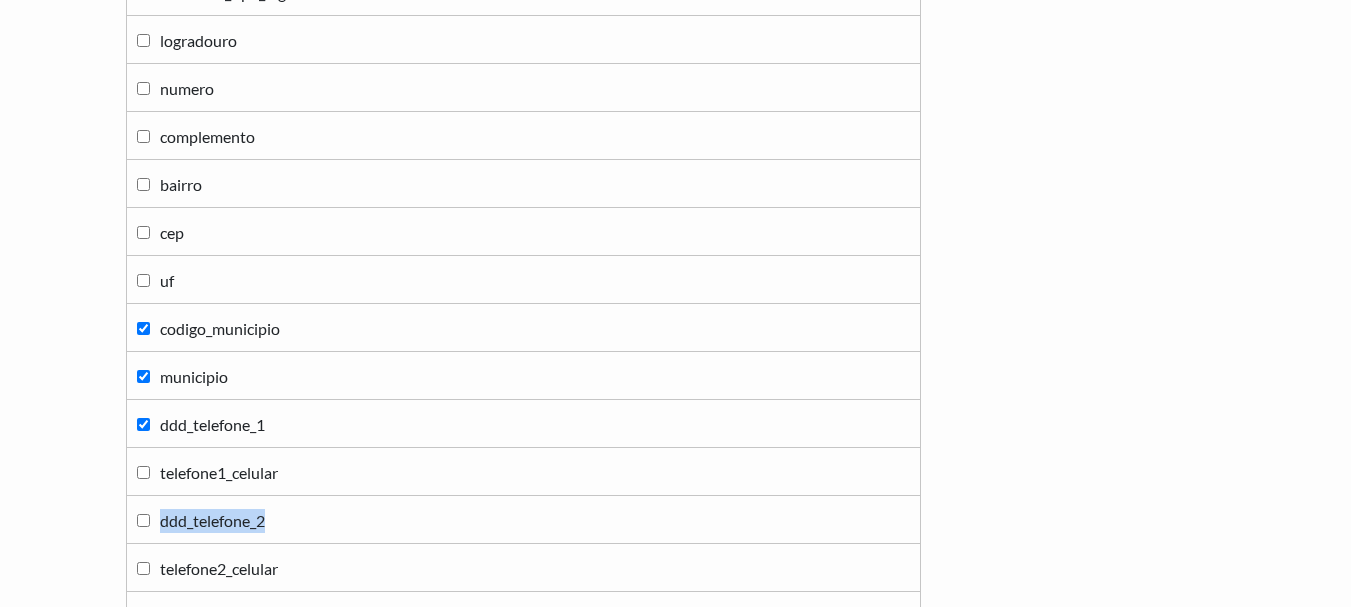 click on "codigo_municipio" at bounding box center [143, 328] 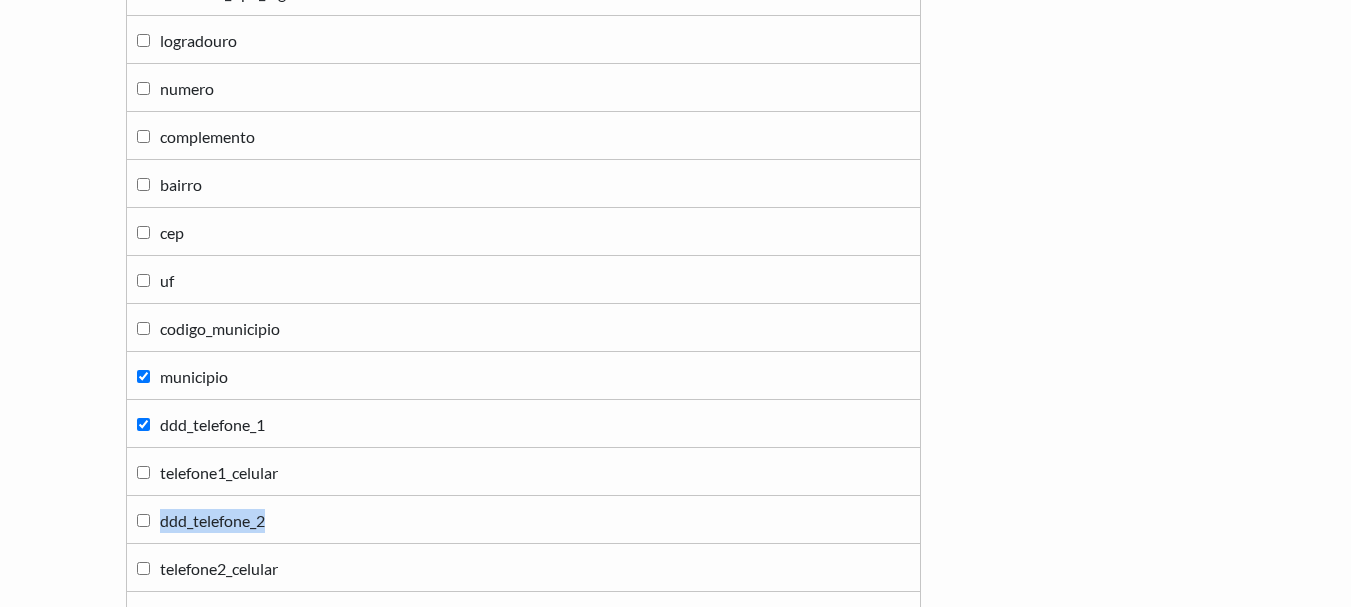click on "municipio" at bounding box center (143, 376) 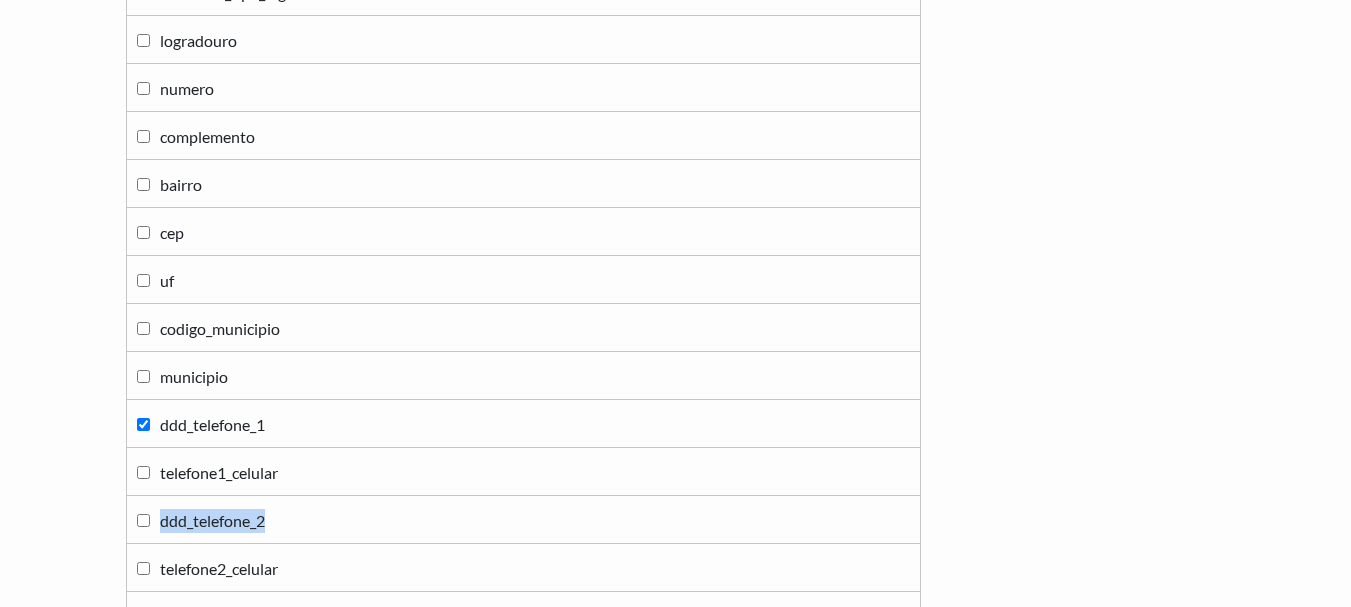 click on "ddd_telefone_1" at bounding box center (143, 424) 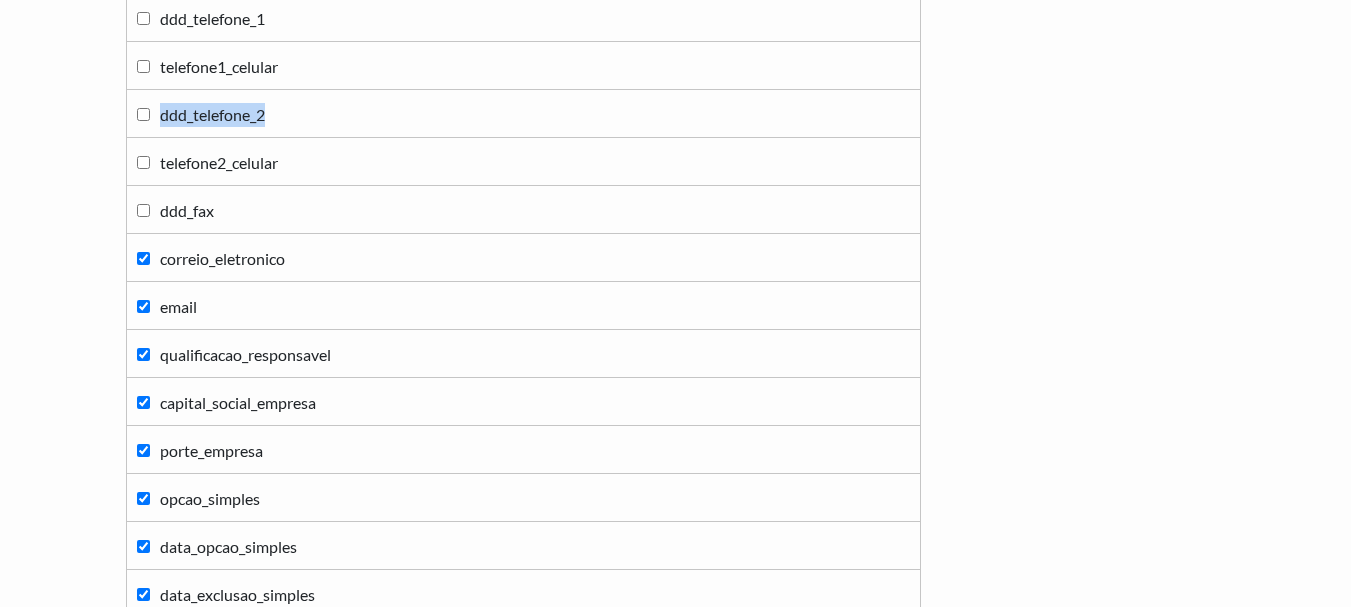 scroll, scrollTop: 1480, scrollLeft: 0, axis: vertical 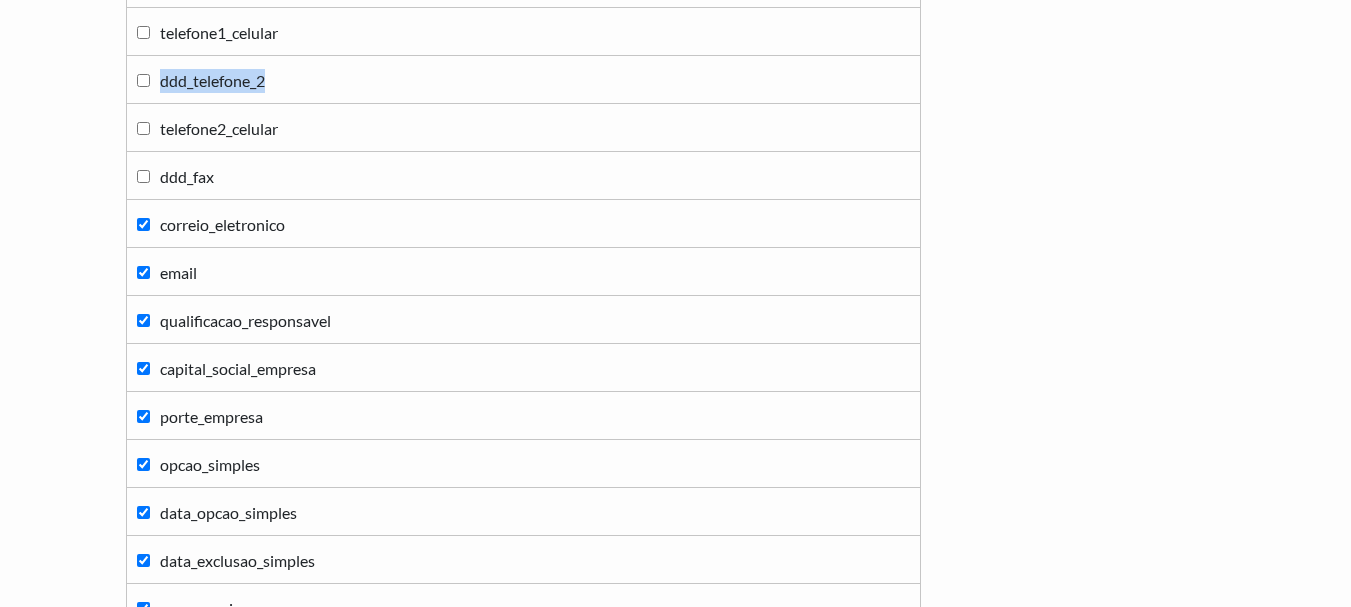 click on "qualificacao_responsavel" at bounding box center (143, 320) 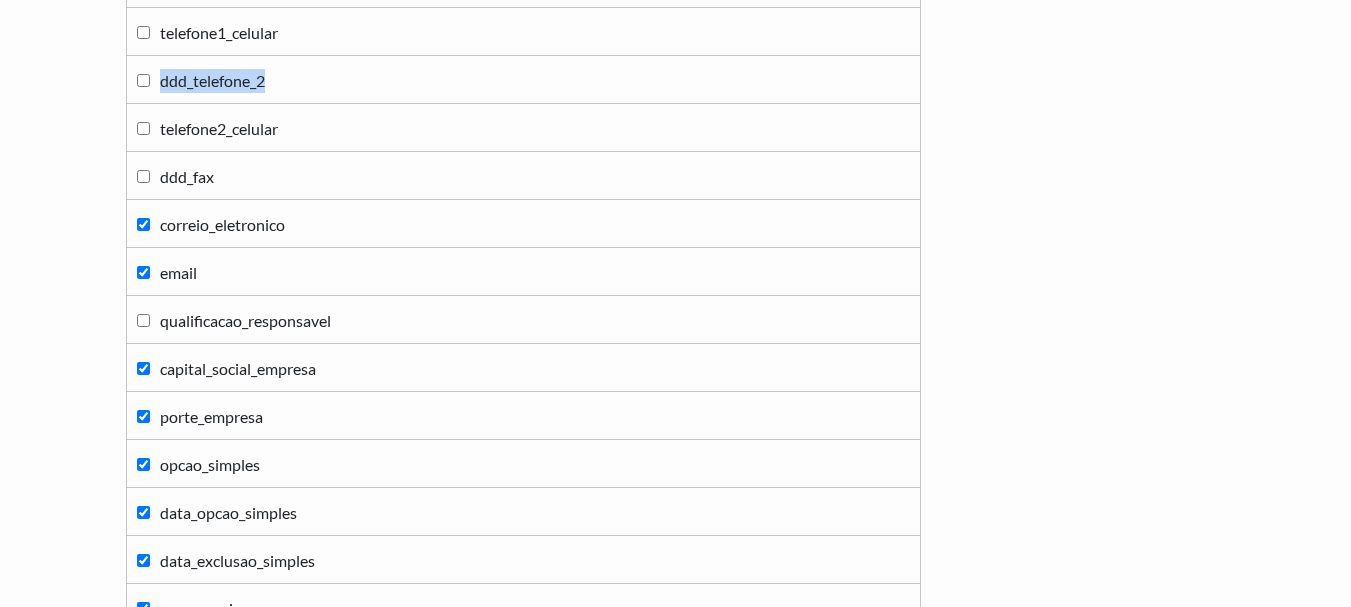 click on "capital_social_empresa" at bounding box center (143, 368) 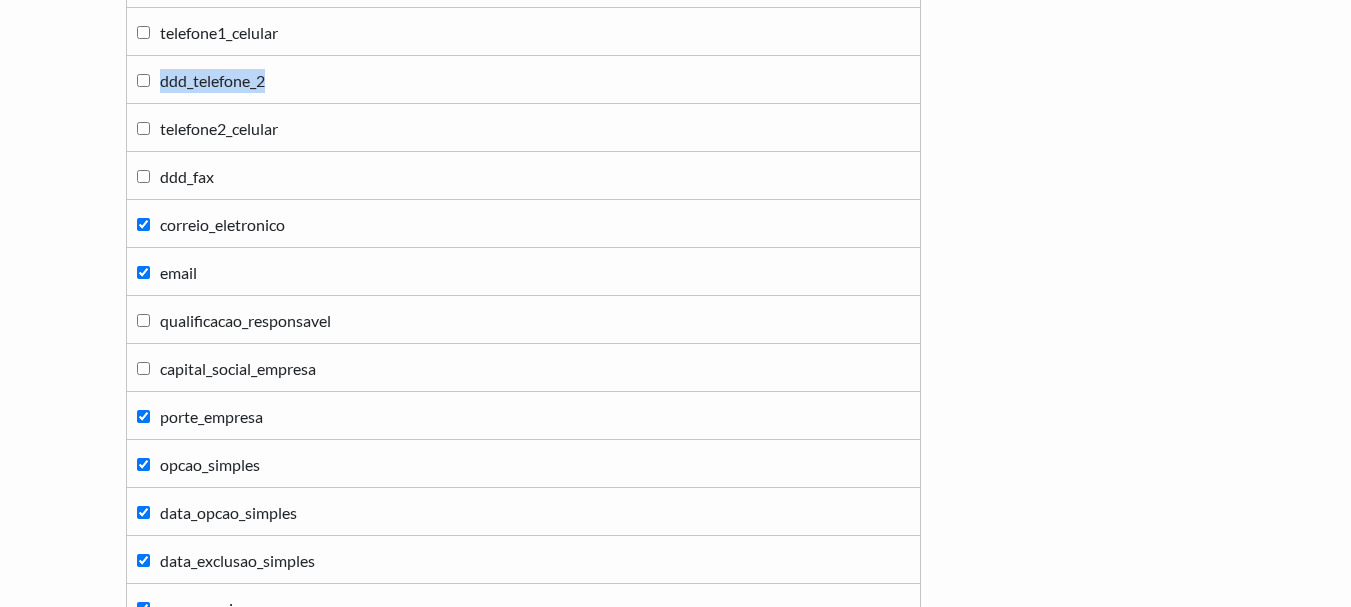 click on "porte_empresa" at bounding box center [143, 416] 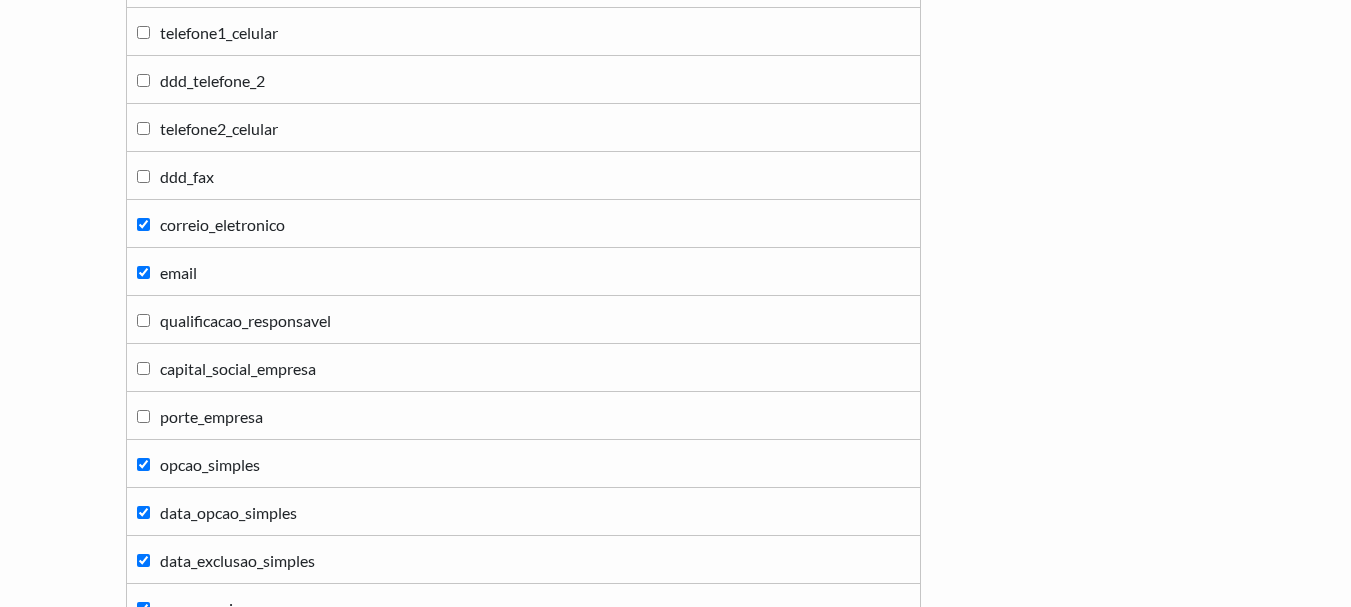 click on "opcao_simples" at bounding box center (523, 463) 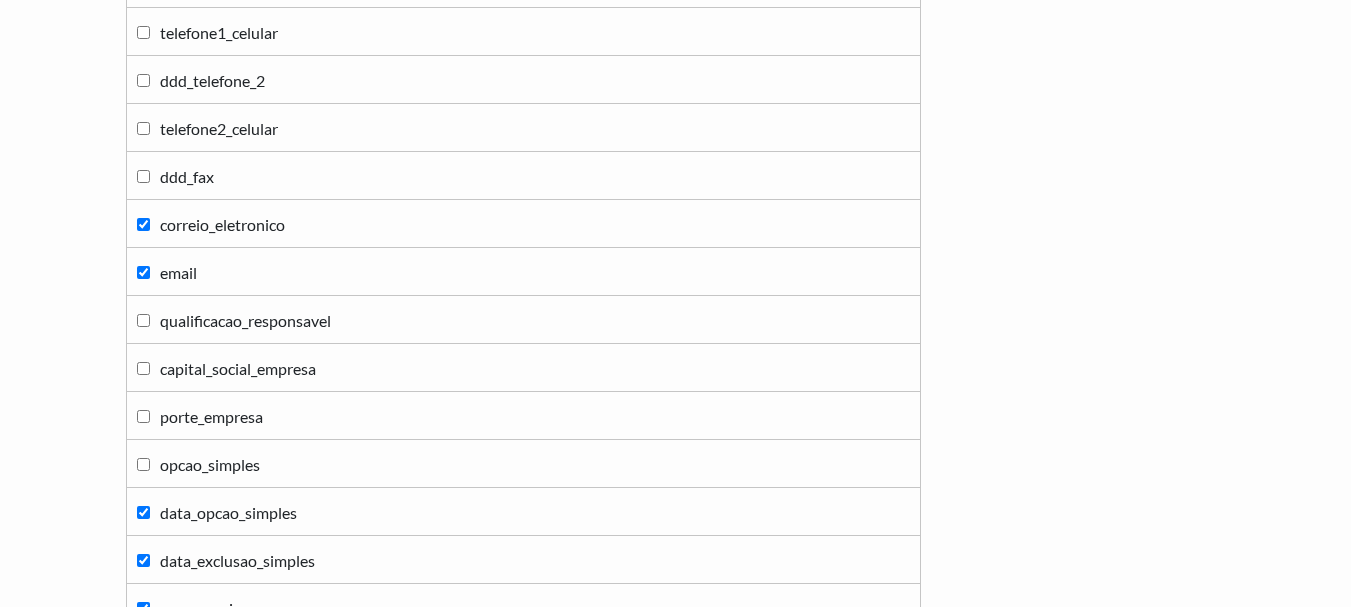 click on "data_opcao_simples" at bounding box center [143, 512] 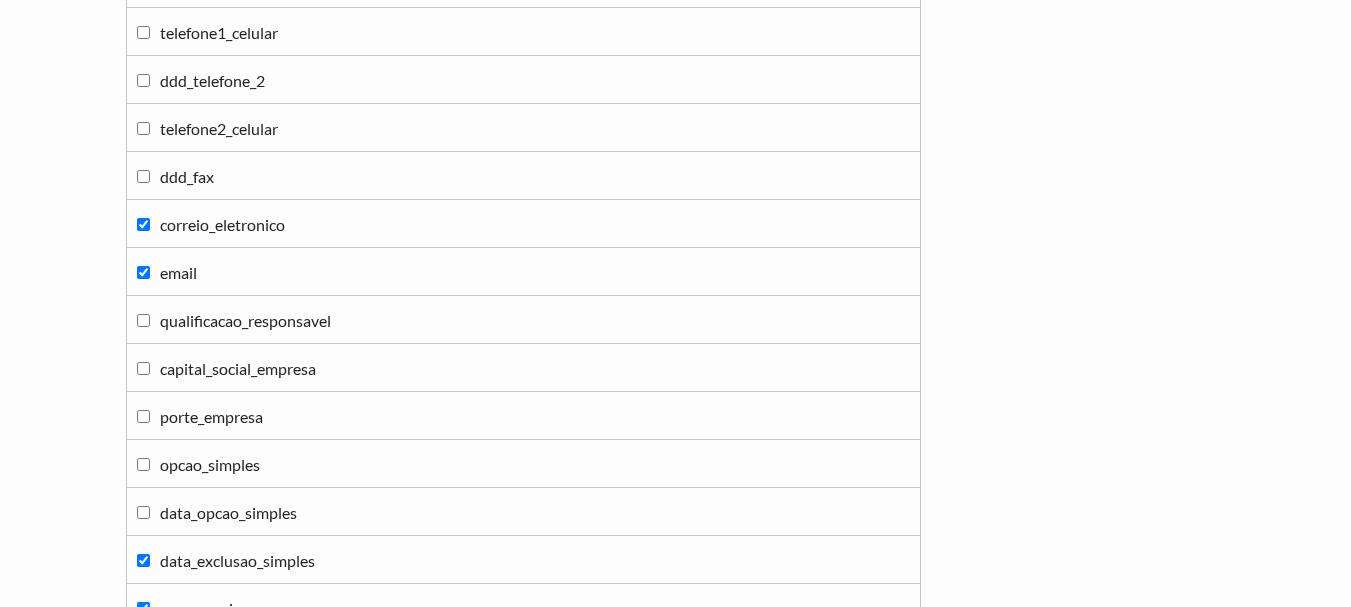 click on "data_exclusao_simples" at bounding box center (143, 560) 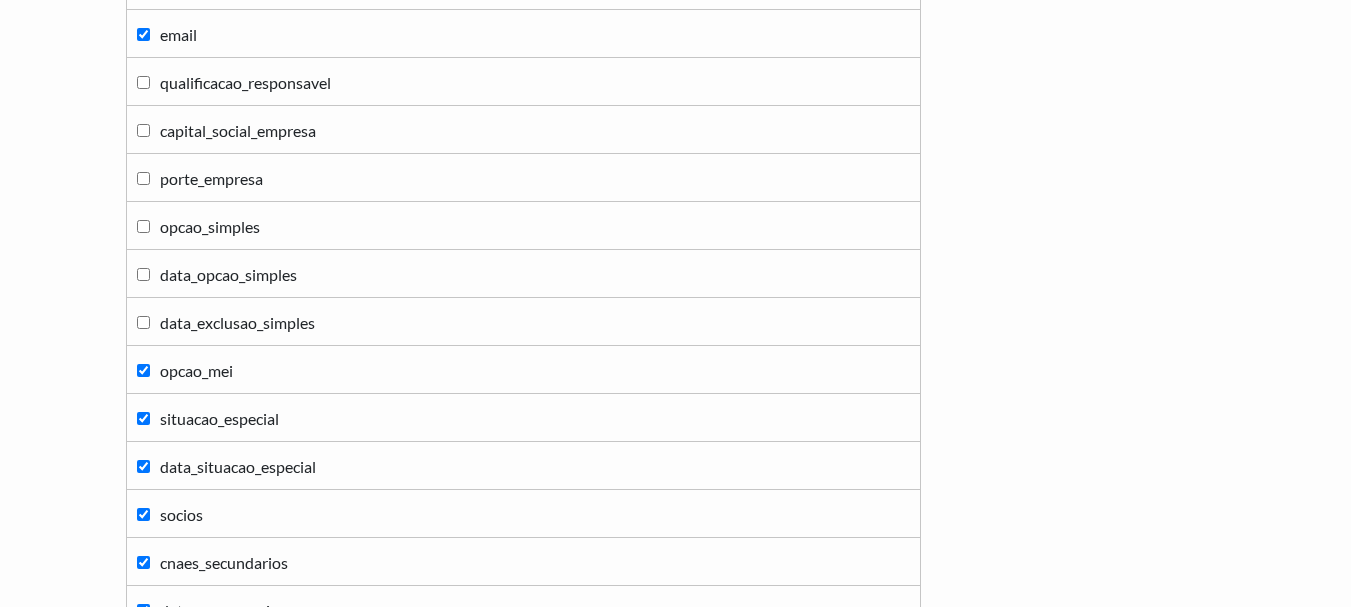 scroll, scrollTop: 1840, scrollLeft: 0, axis: vertical 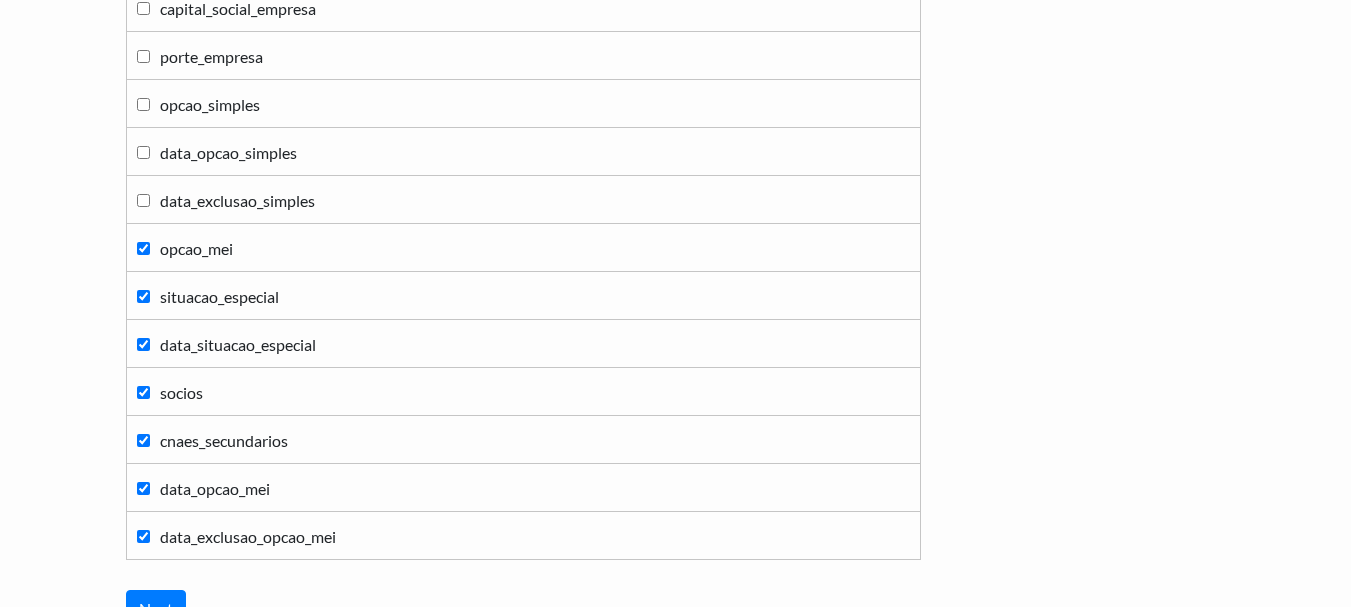 click on "opcao_mei" at bounding box center (143, 248) 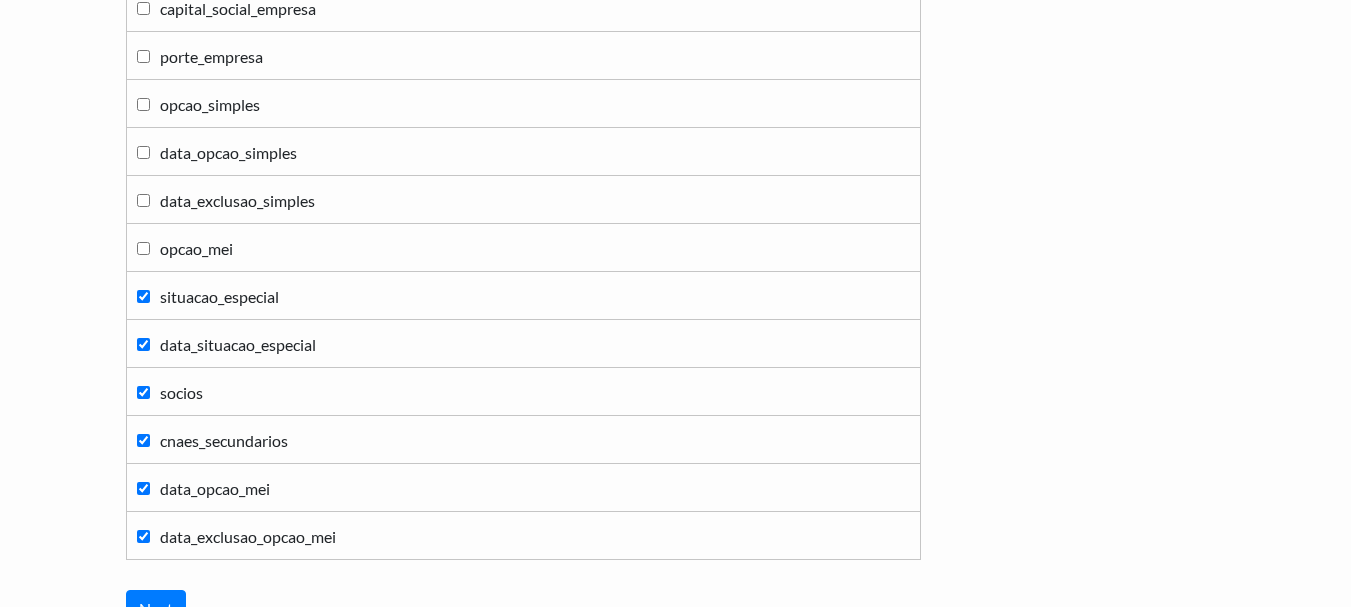 click on "situacao_especial" at bounding box center [143, 296] 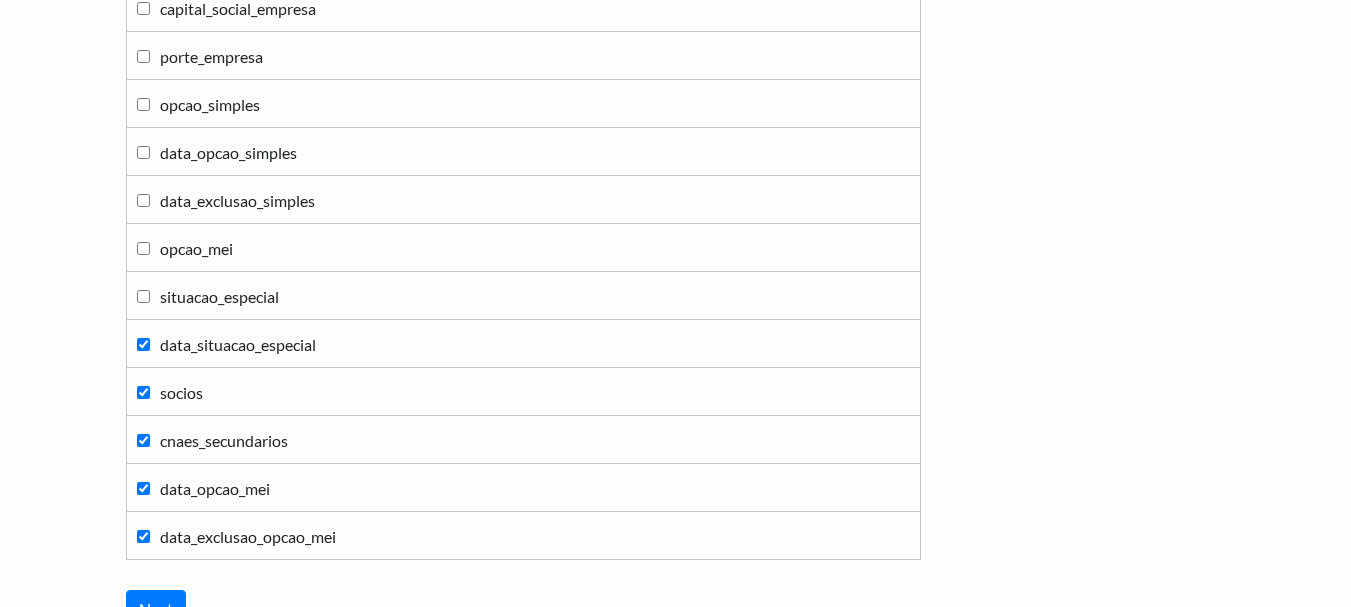 click on "data_situacao_especial" at bounding box center (143, 344) 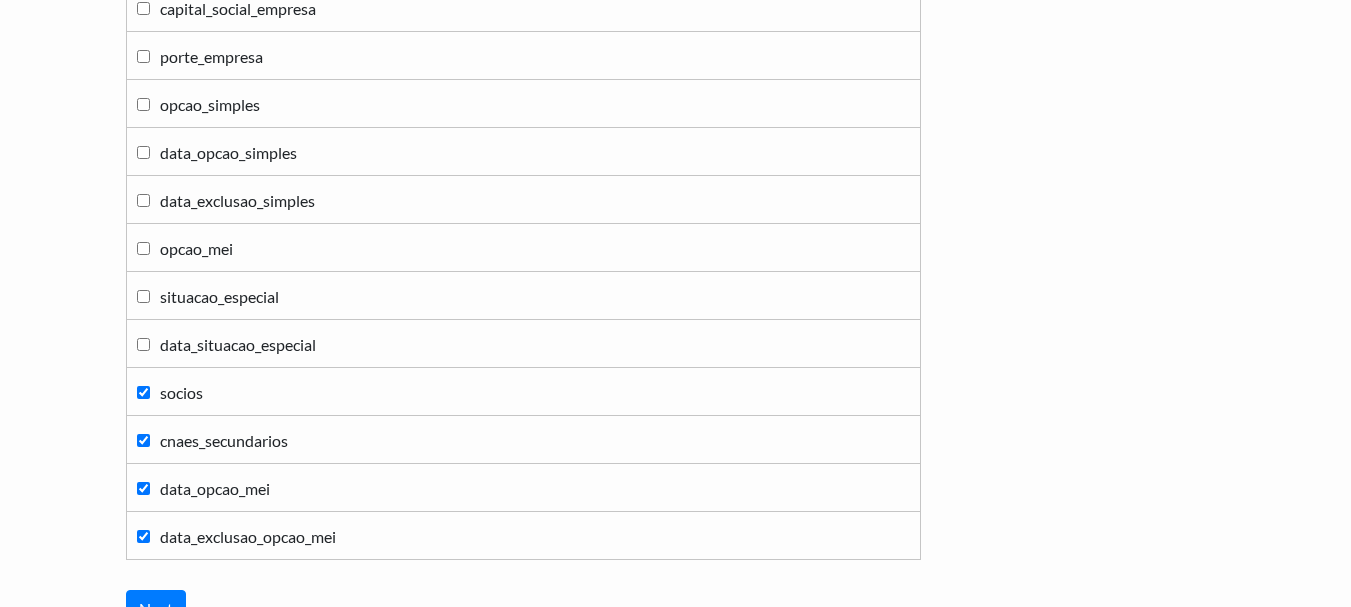click on "socios" at bounding box center (143, 392) 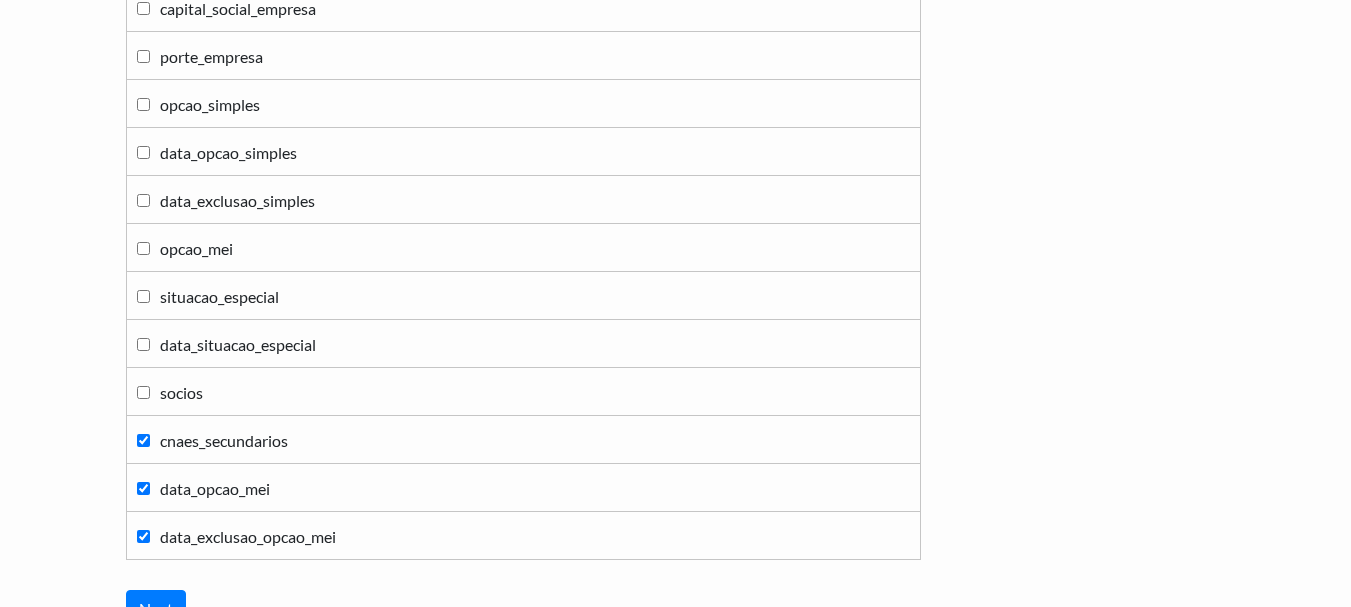 click on "cnaes_secundarios" at bounding box center [143, 440] 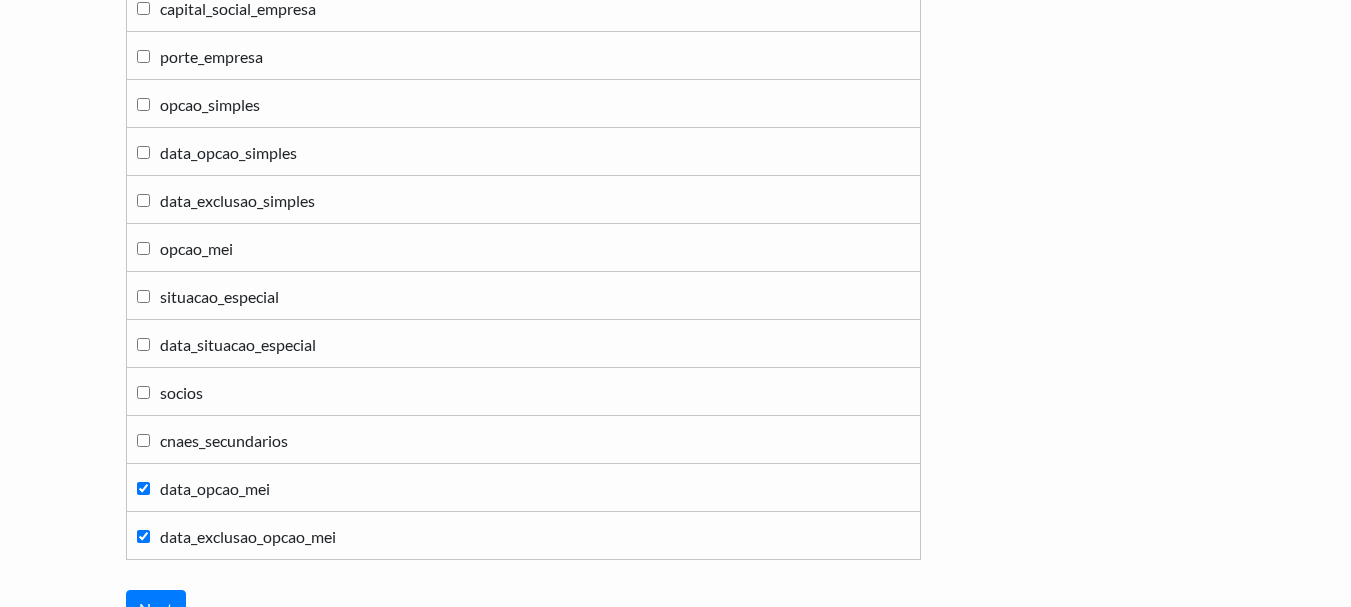click on "data_opcao_mei" at bounding box center (143, 488) 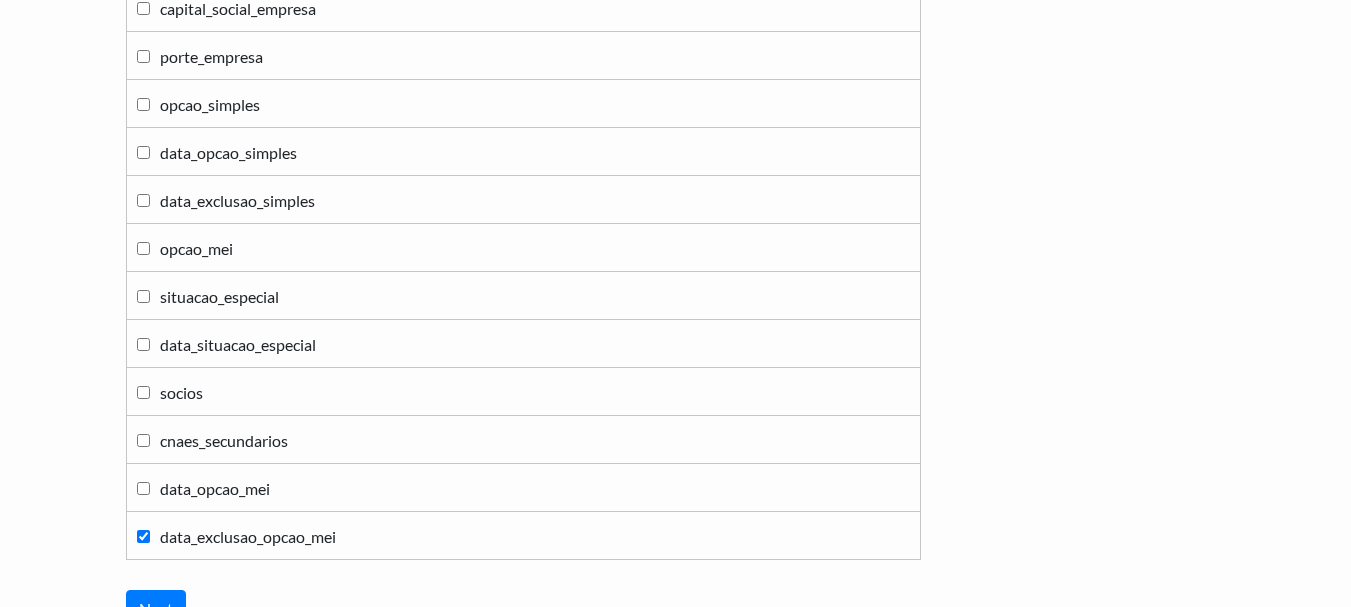 click on "data_exclusao_opcao_mei" at bounding box center [143, 536] 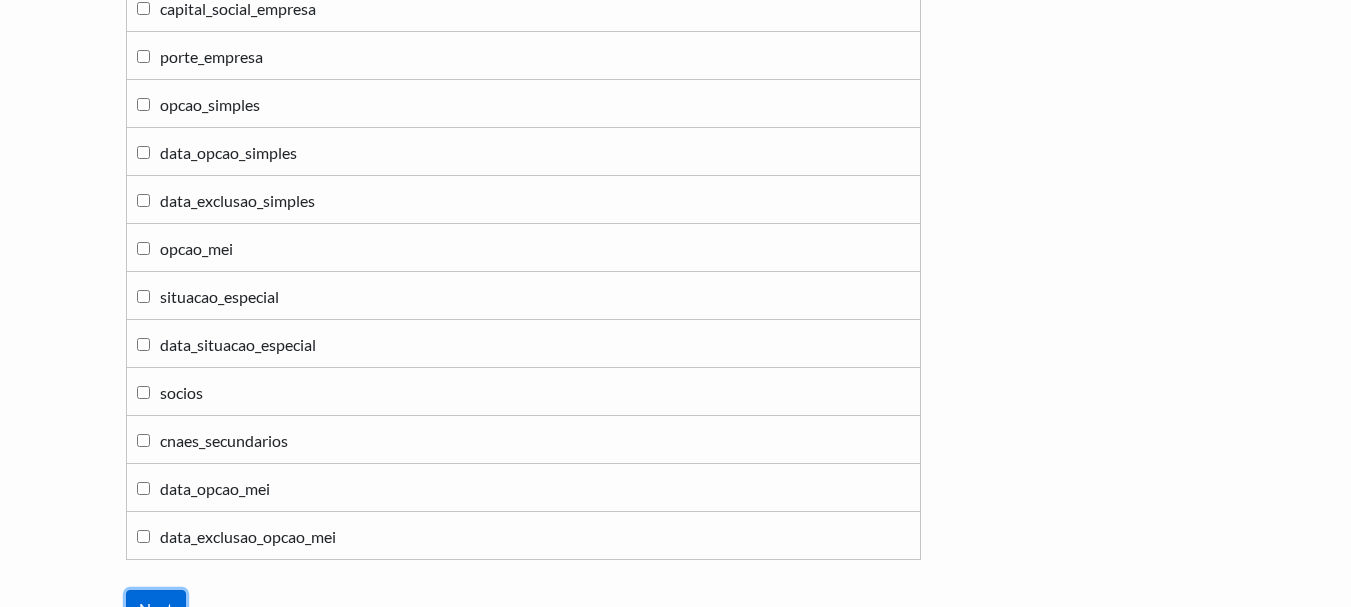 click on "Next" at bounding box center (156, 609) 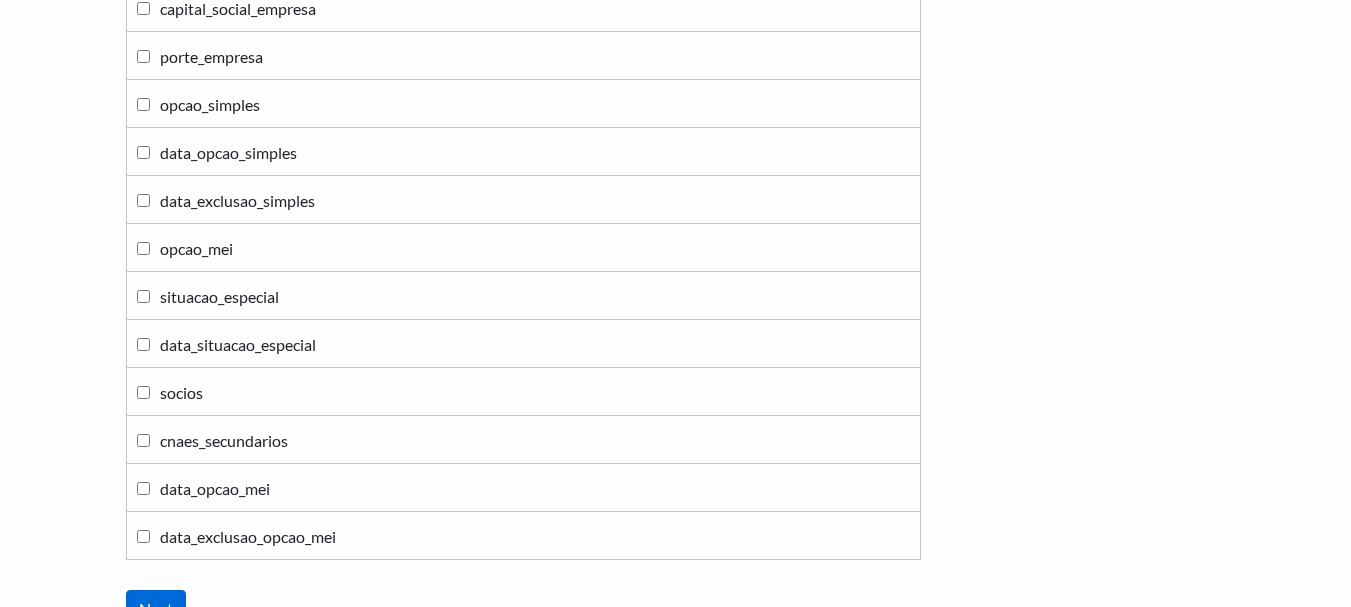 scroll, scrollTop: 0, scrollLeft: 0, axis: both 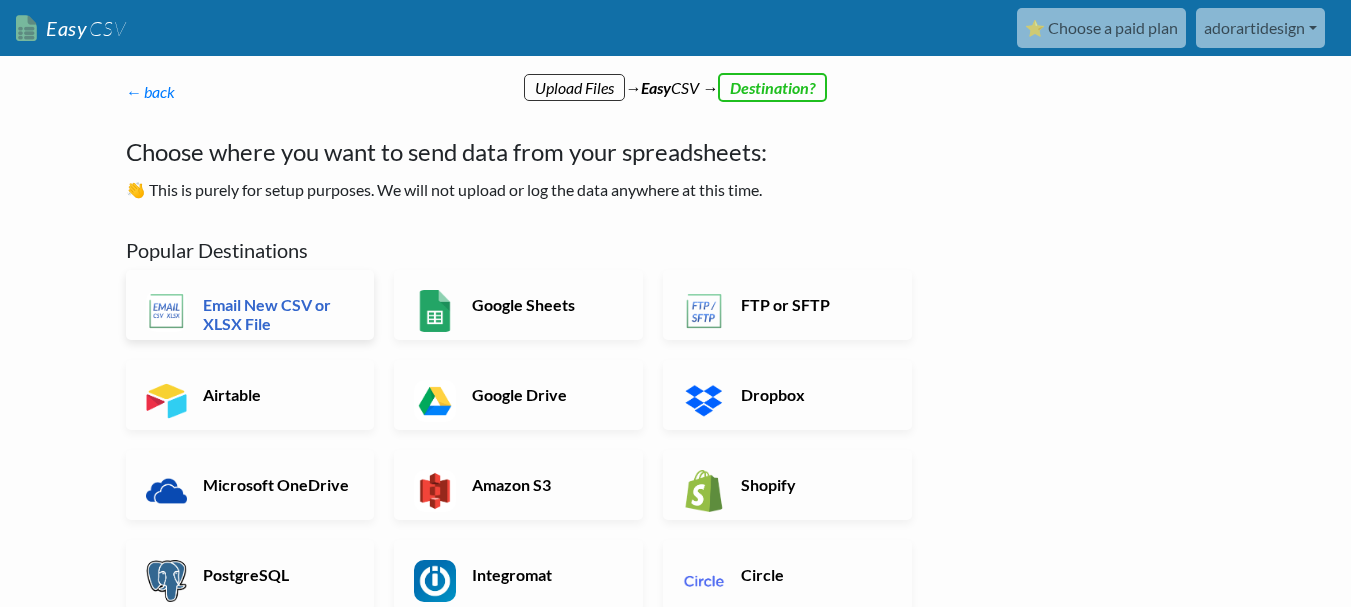 click on "Email New CSV or XLSX File" at bounding box center (276, 314) 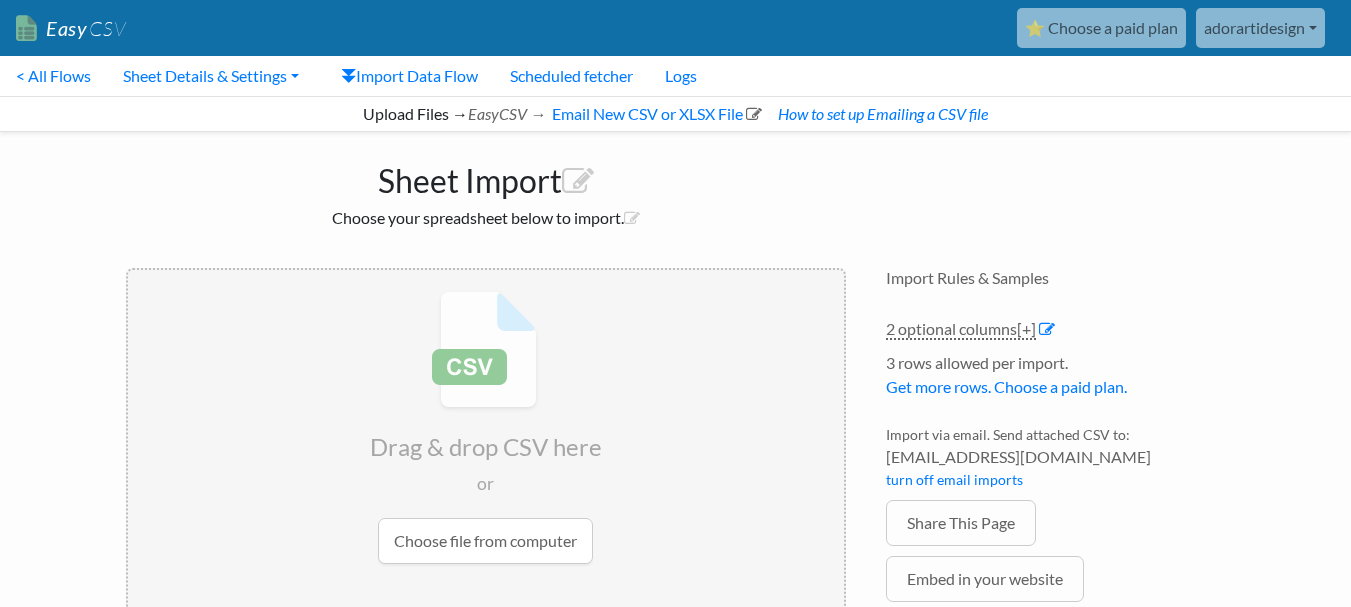 scroll, scrollTop: 0, scrollLeft: 0, axis: both 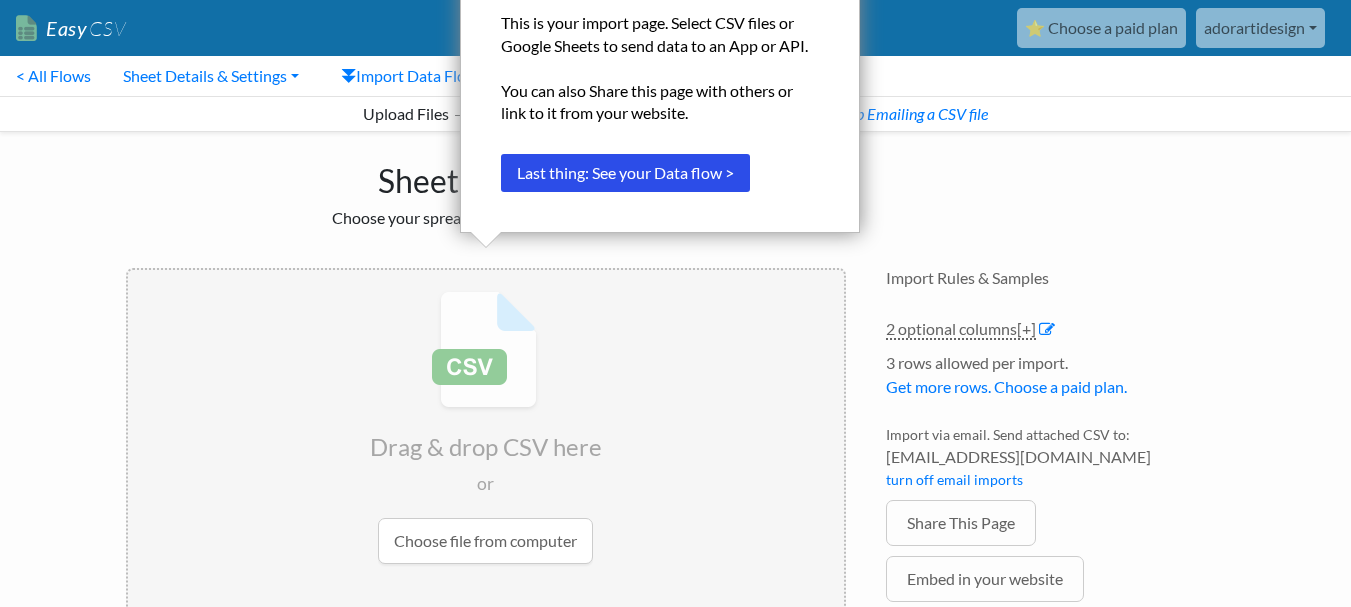 click at bounding box center (486, 427) 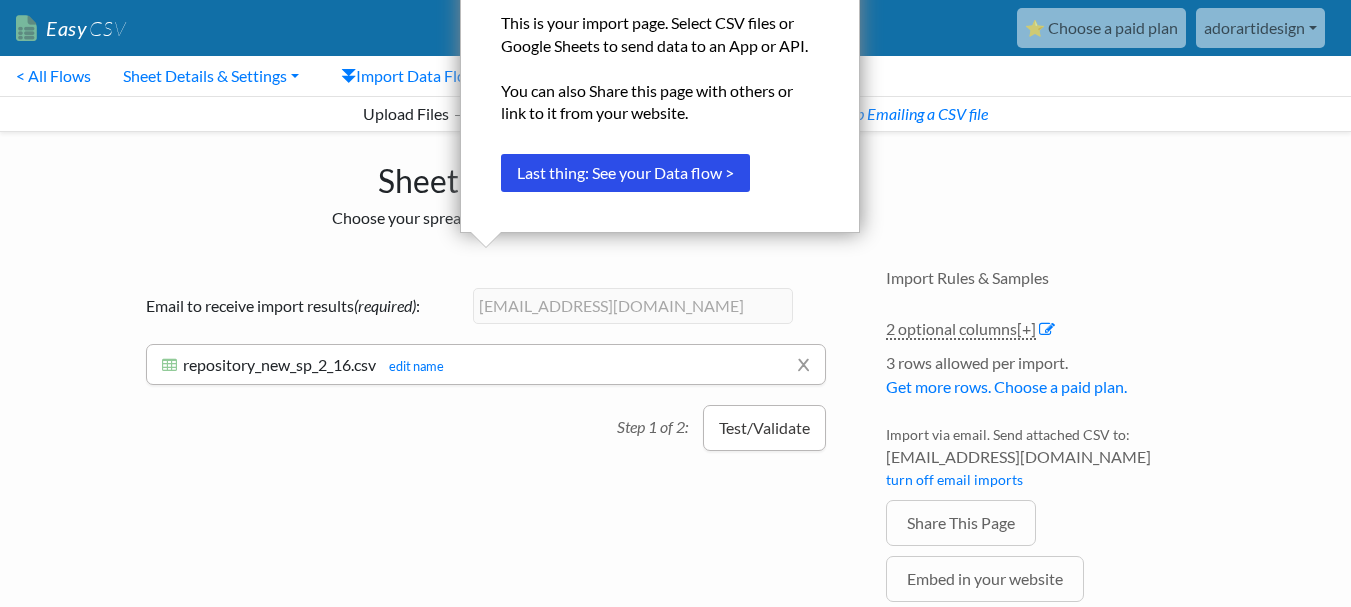 click on "Test/Validate" at bounding box center (764, 428) 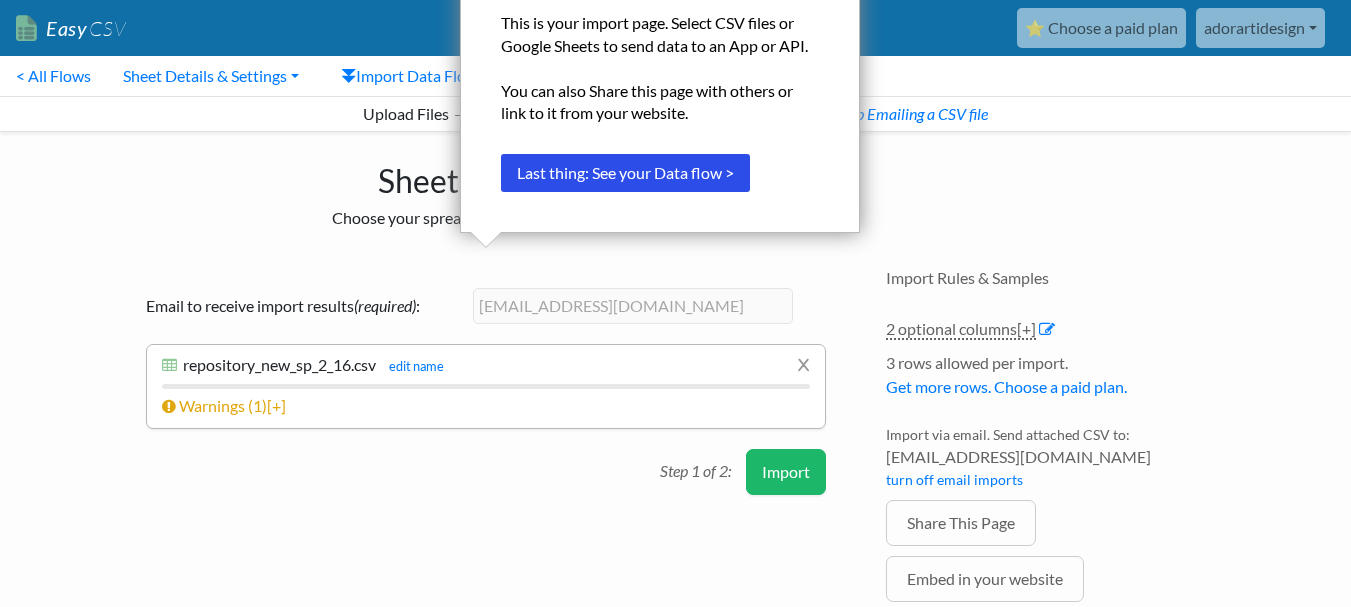 click on "Warnings ( 1 )  [+]
Row #
Warning
4 Click the import button below to do a test import with the first 4 rows of data on the free plan (1st row is the header). Upgrade to a paid plan to import more rows." at bounding box center (486, 406) 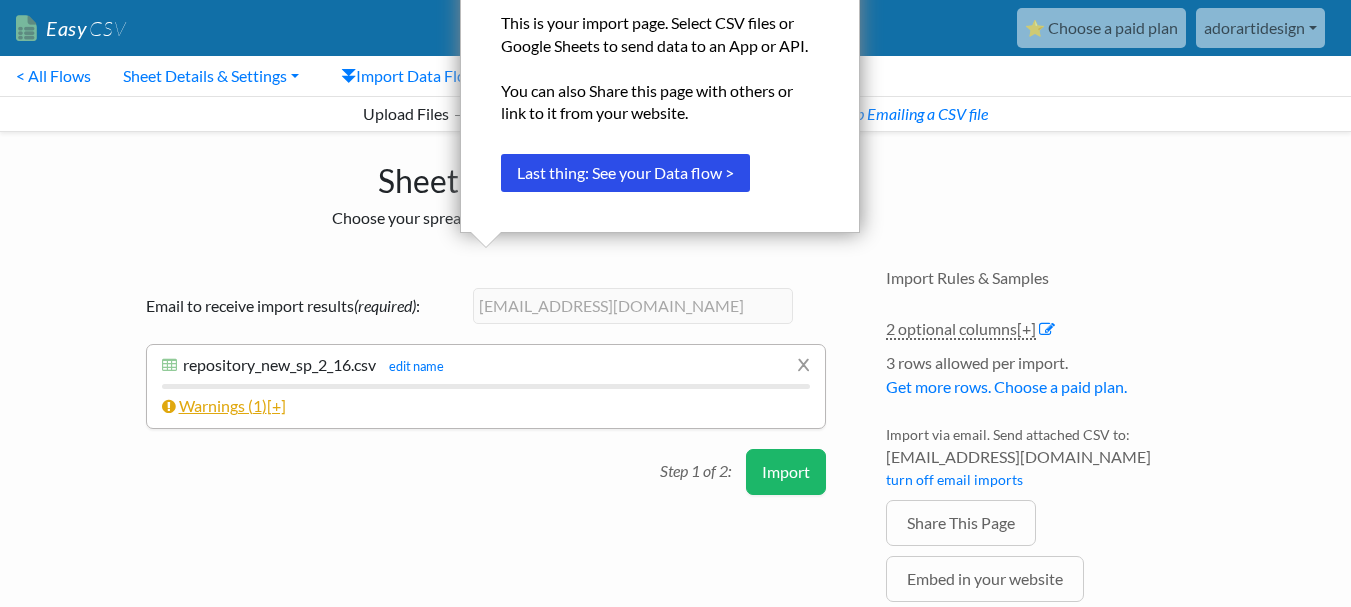click on "[+]" at bounding box center [276, 405] 